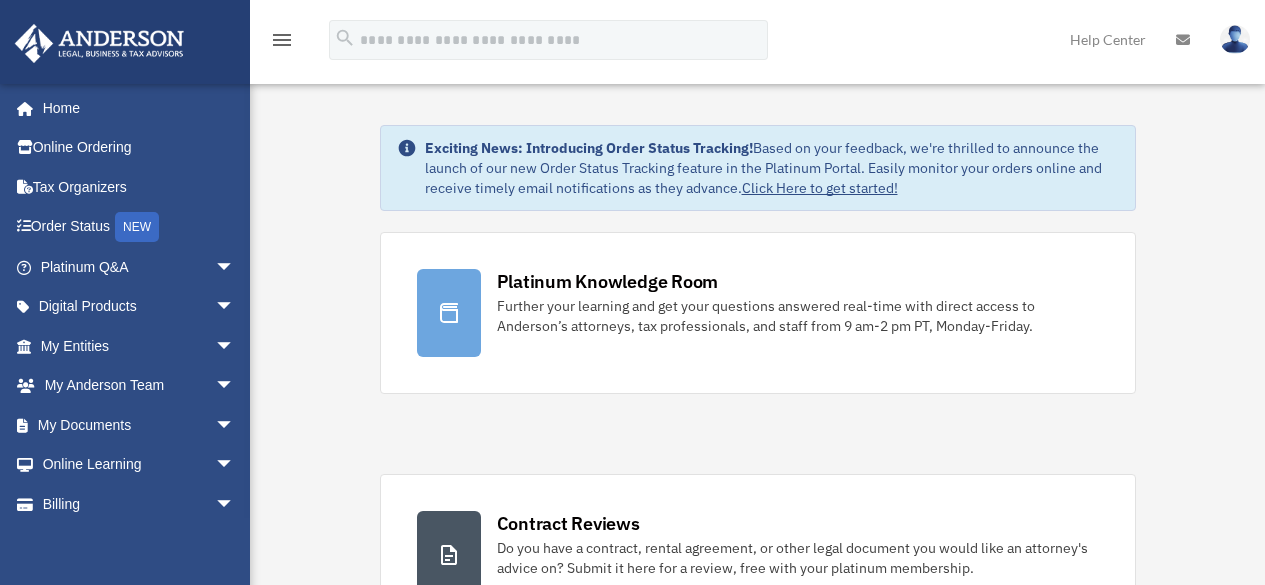scroll, scrollTop: 0, scrollLeft: 0, axis: both 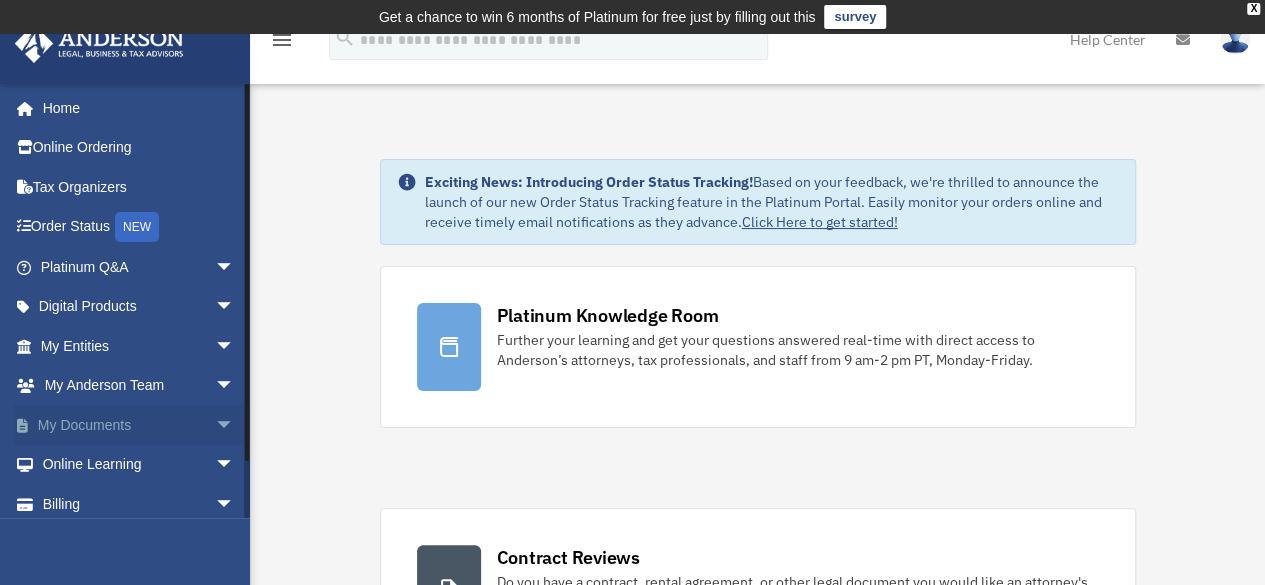 click on "arrow_drop_down" at bounding box center (235, 425) 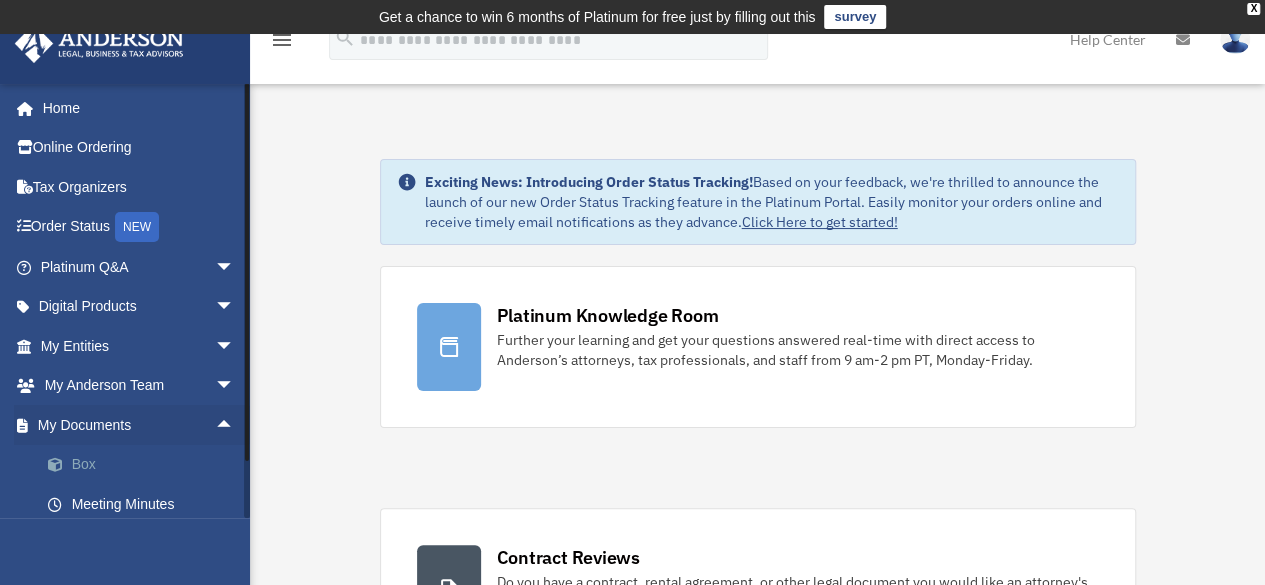 click on "Box" at bounding box center [146, 465] 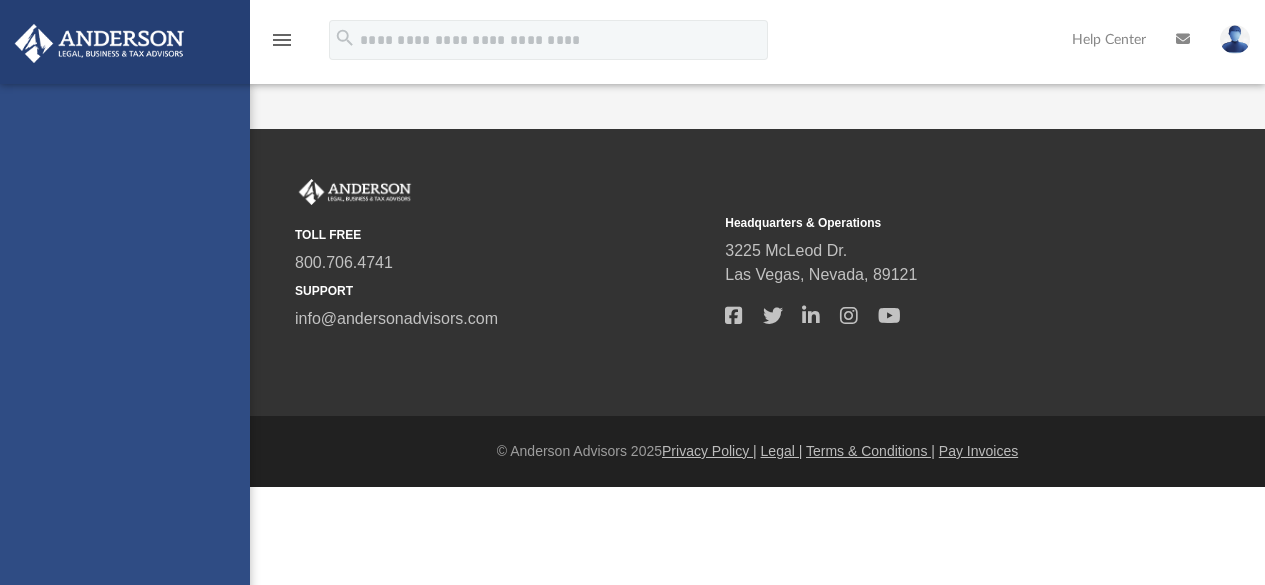 scroll, scrollTop: 0, scrollLeft: 0, axis: both 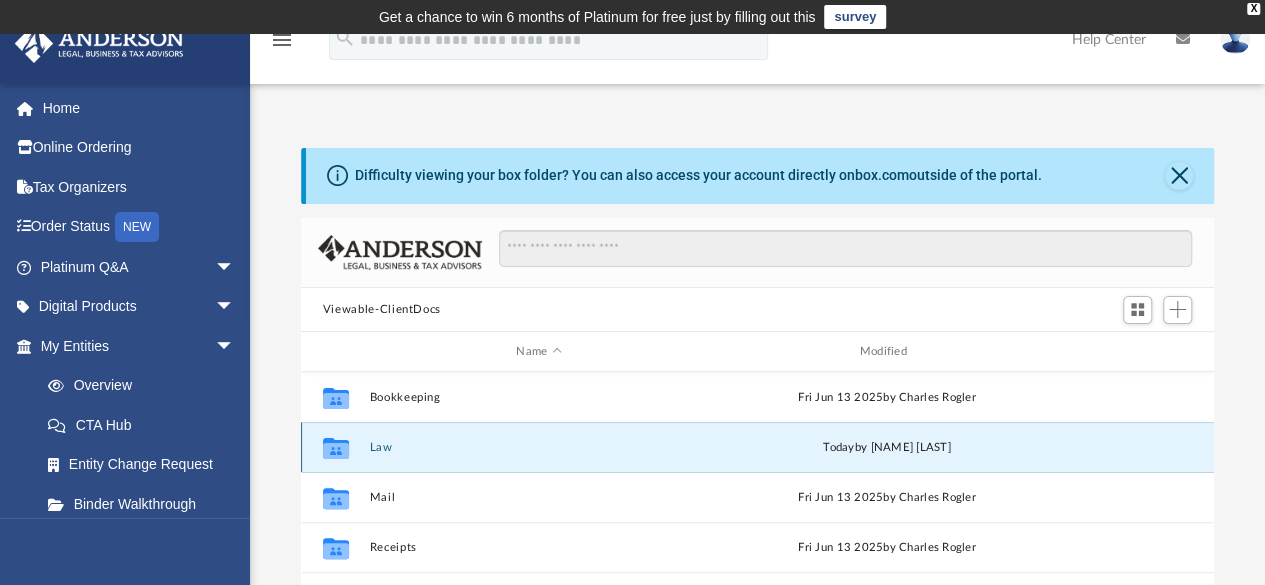 click on "Law" at bounding box center [538, 447] 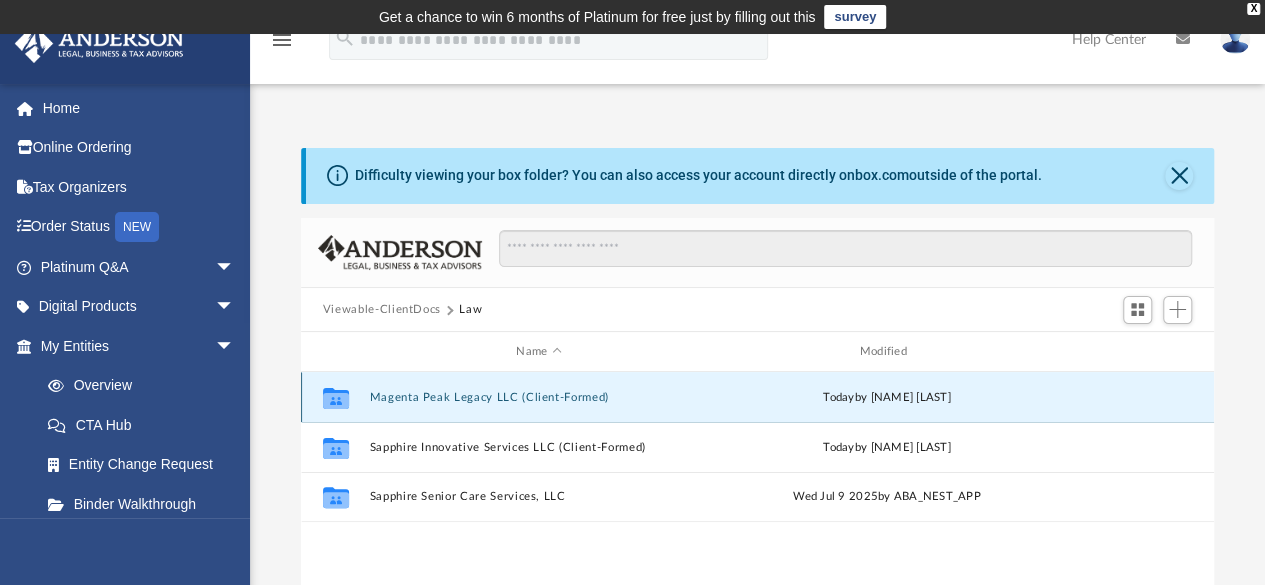 click on "Magenta Peak Legacy LLC (Client-Formed)" at bounding box center (538, 397) 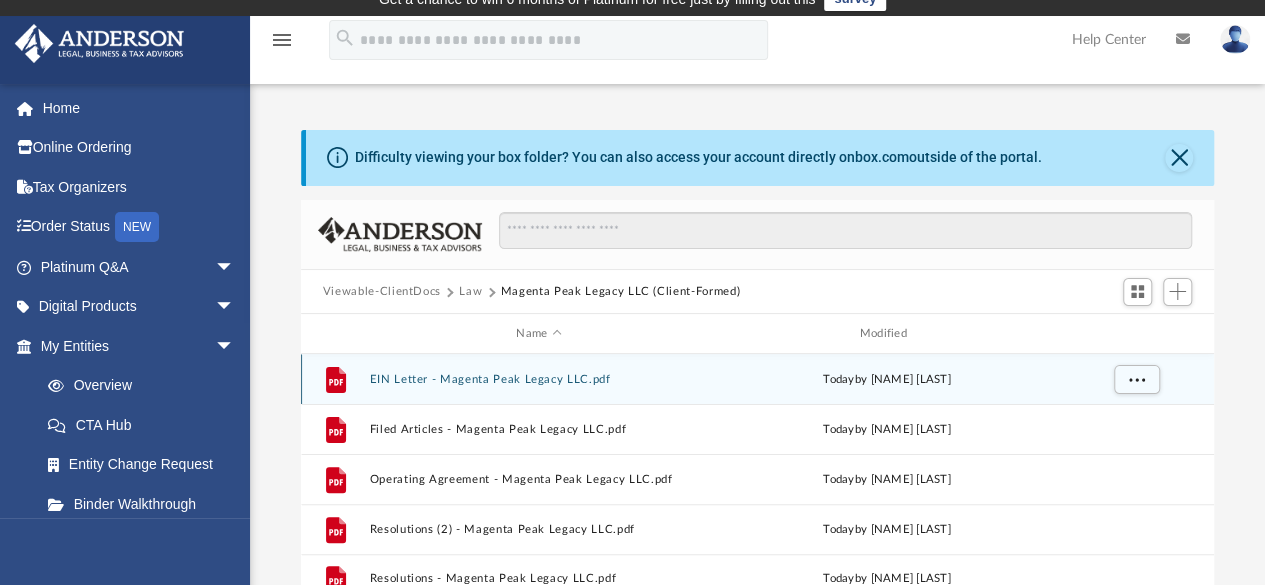 scroll, scrollTop: 9, scrollLeft: 0, axis: vertical 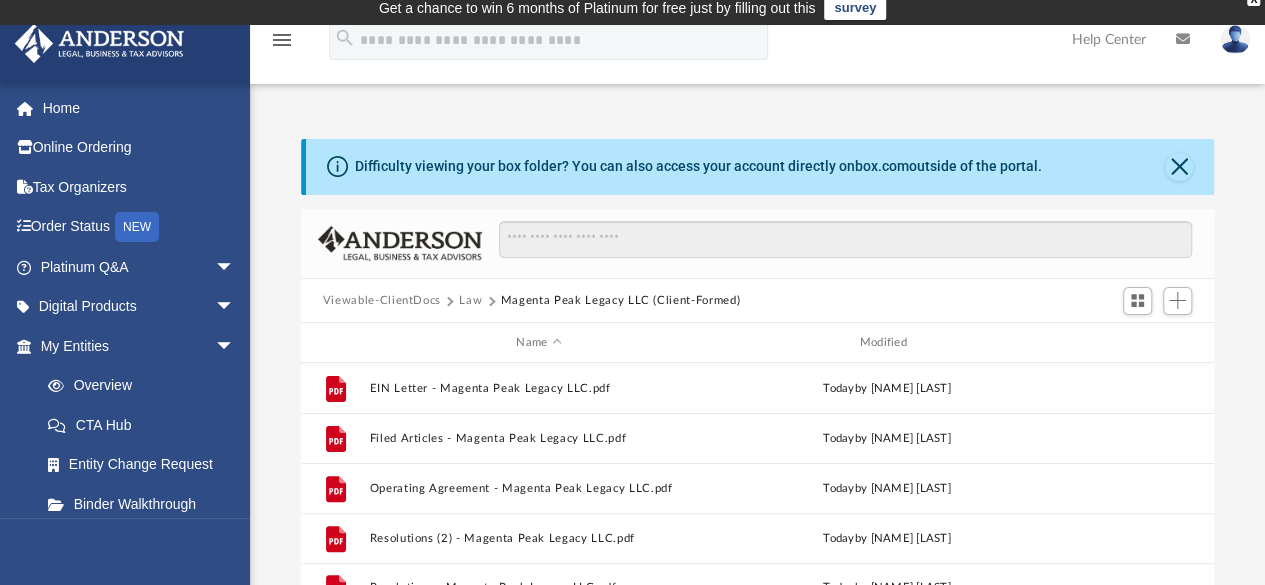 click on "Law" at bounding box center (470, 301) 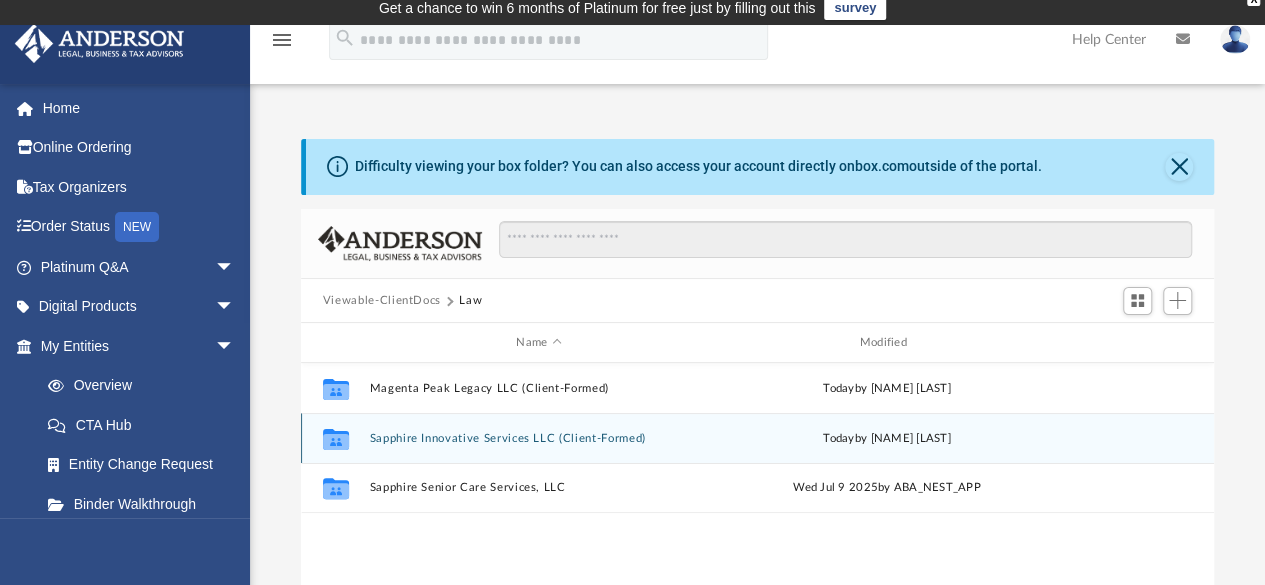 click on "Sapphire Innovative Services LLC (Client-Formed)" at bounding box center (538, 438) 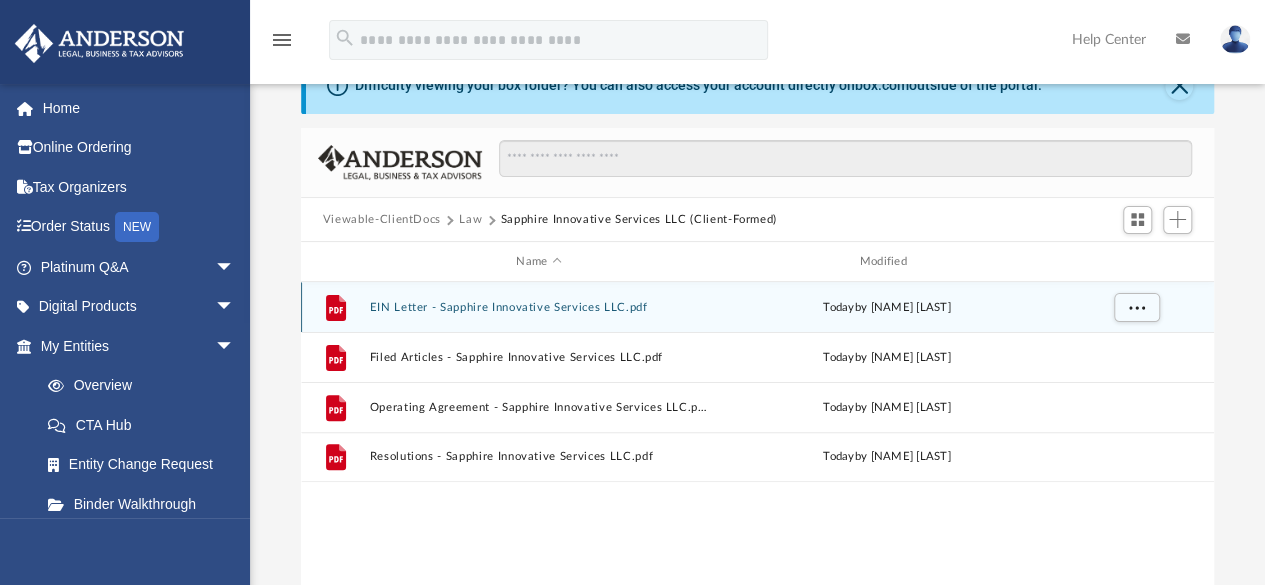 scroll, scrollTop: 110, scrollLeft: 0, axis: vertical 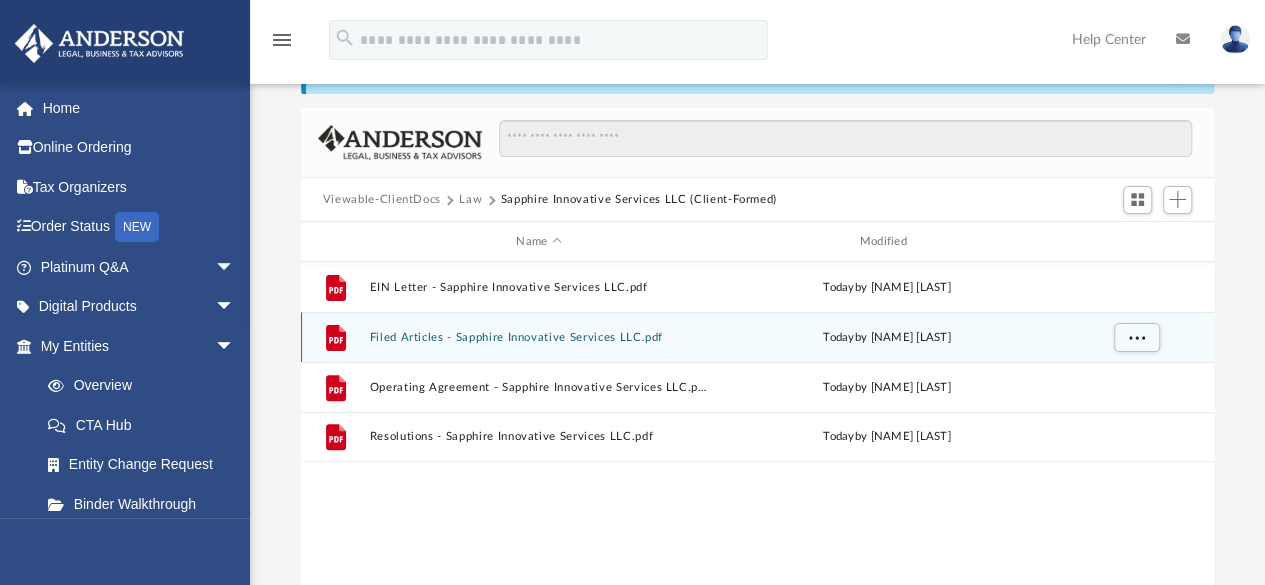 click on "Filed Articles - Sapphire Innovative Services LLC.pdf" at bounding box center (538, 337) 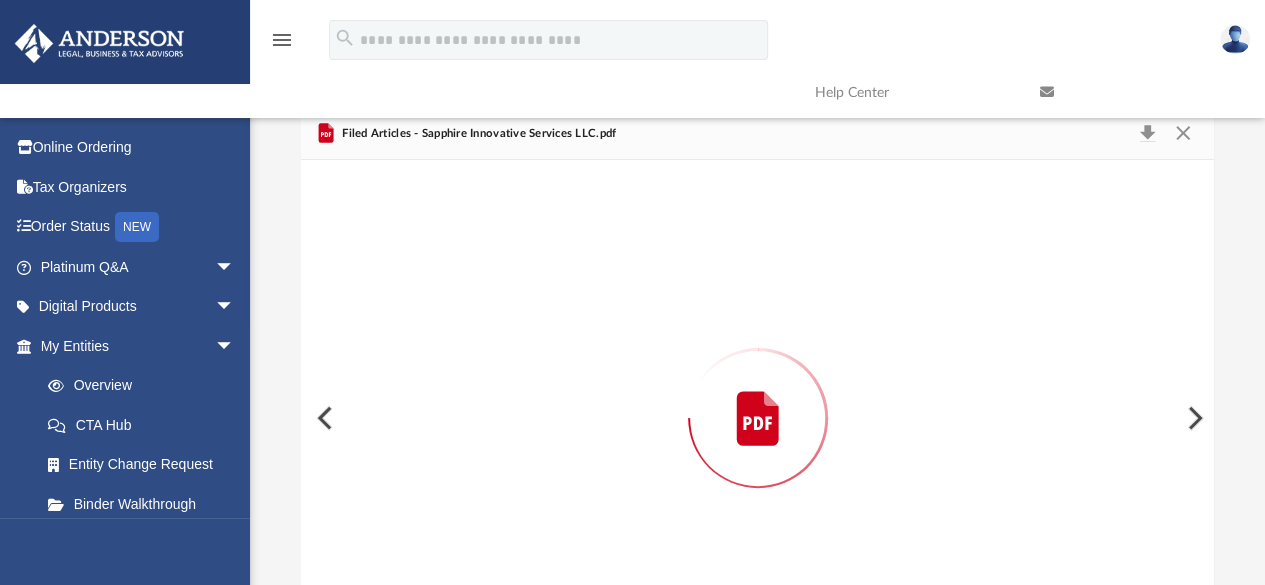 scroll, scrollTop: 201, scrollLeft: 0, axis: vertical 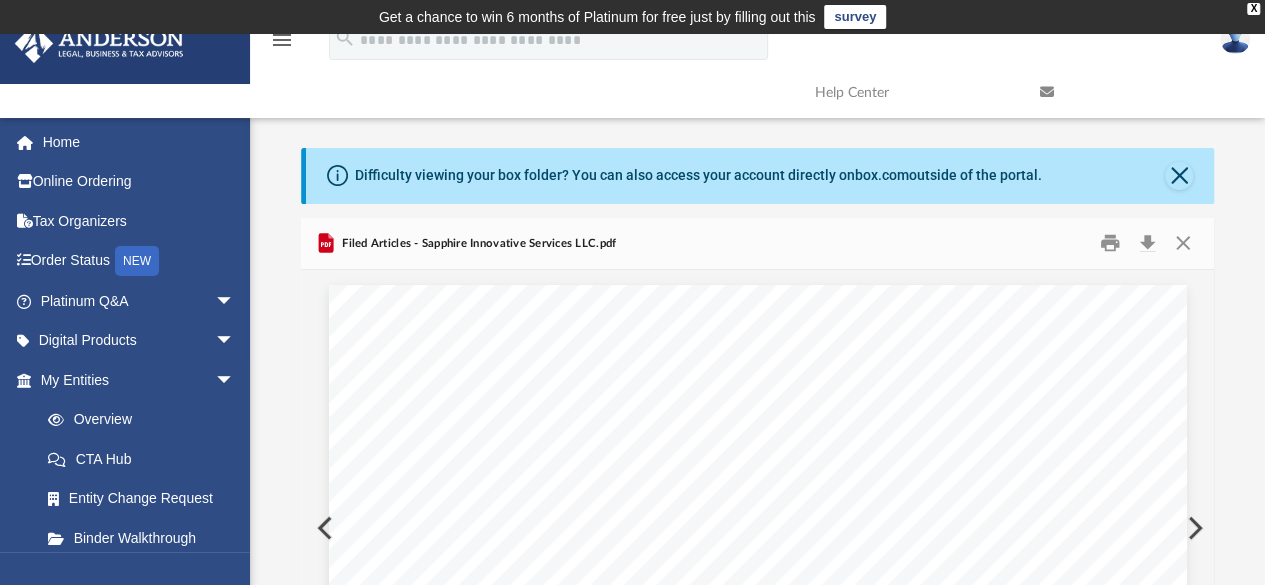 click at bounding box center (758, 840) 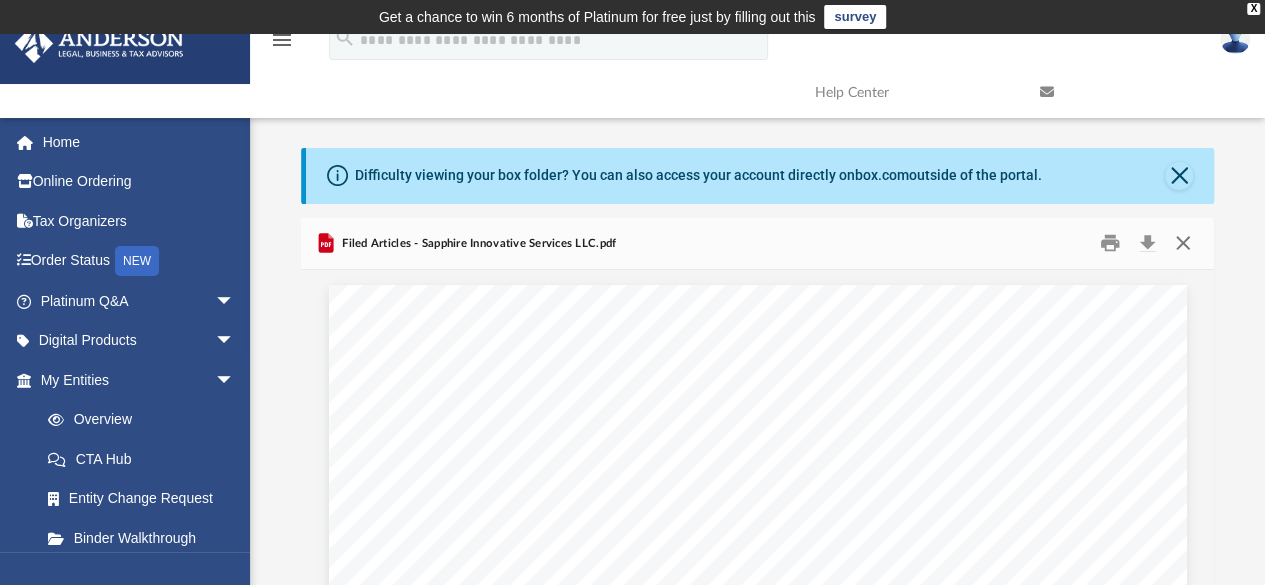 click at bounding box center [1183, 243] 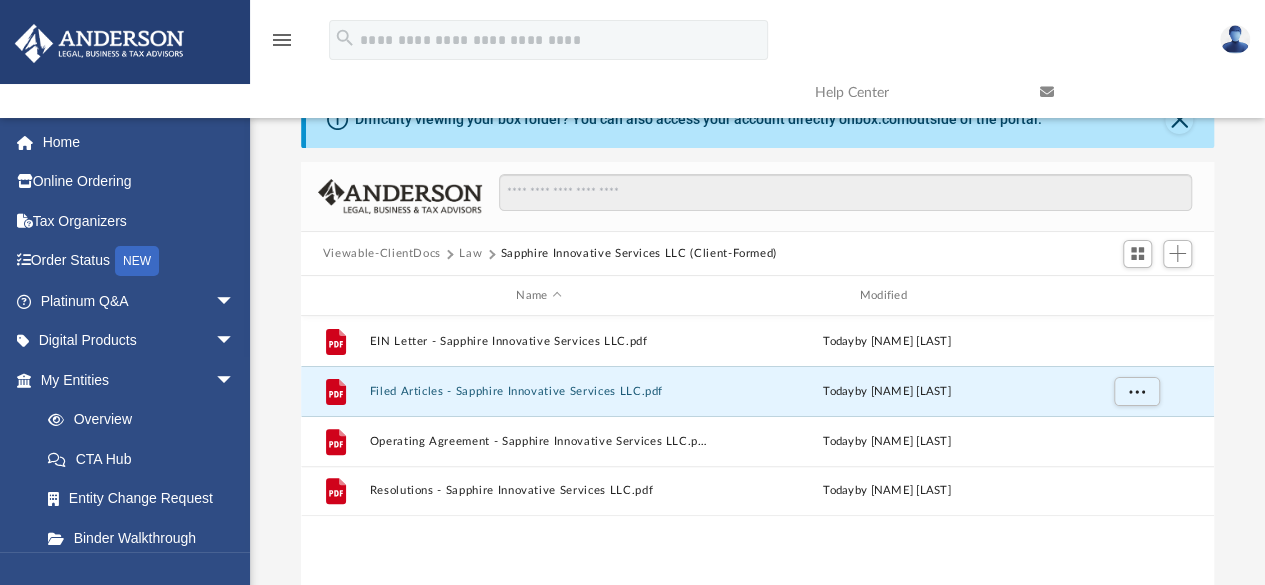 scroll, scrollTop: 0, scrollLeft: 0, axis: both 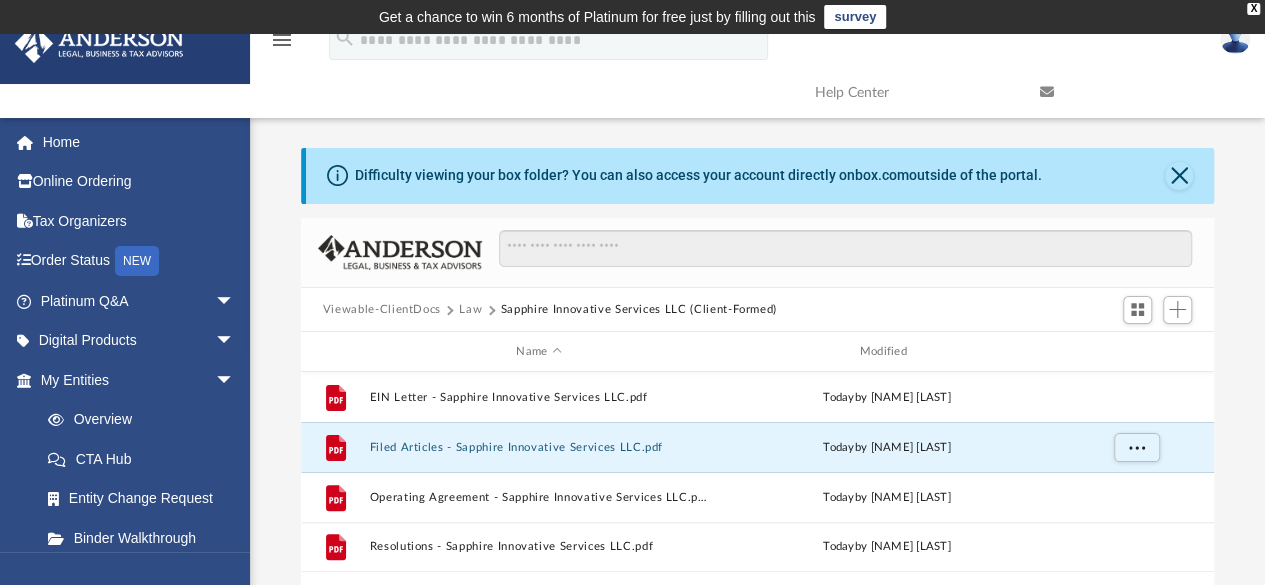 click on "Law" at bounding box center (470, 310) 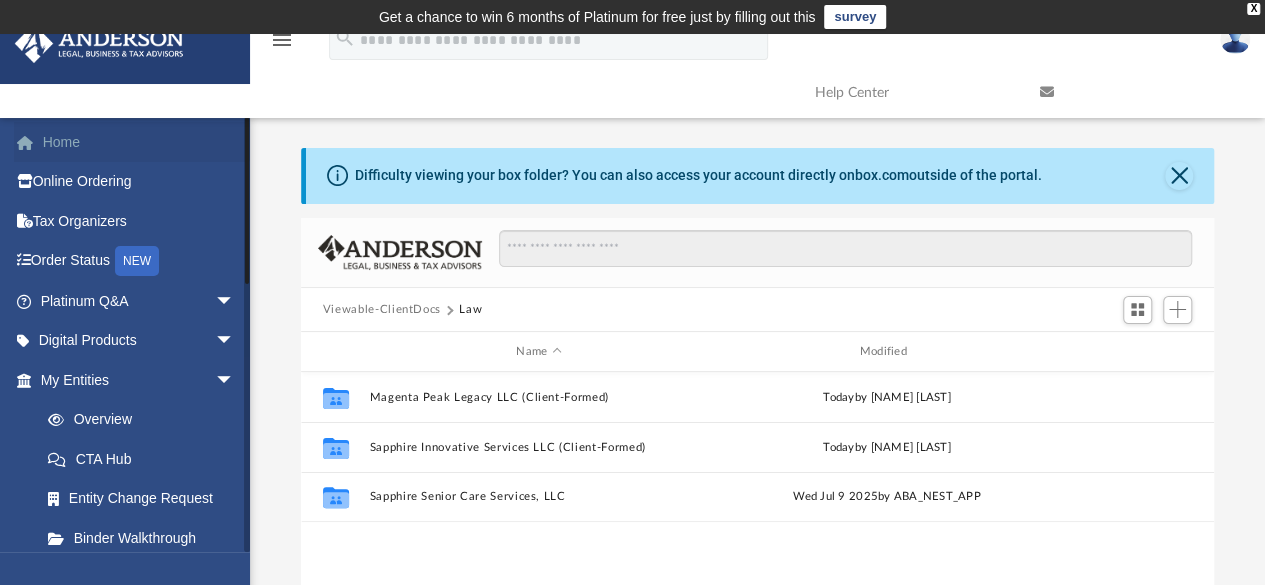 click on "Home" at bounding box center [139, 142] 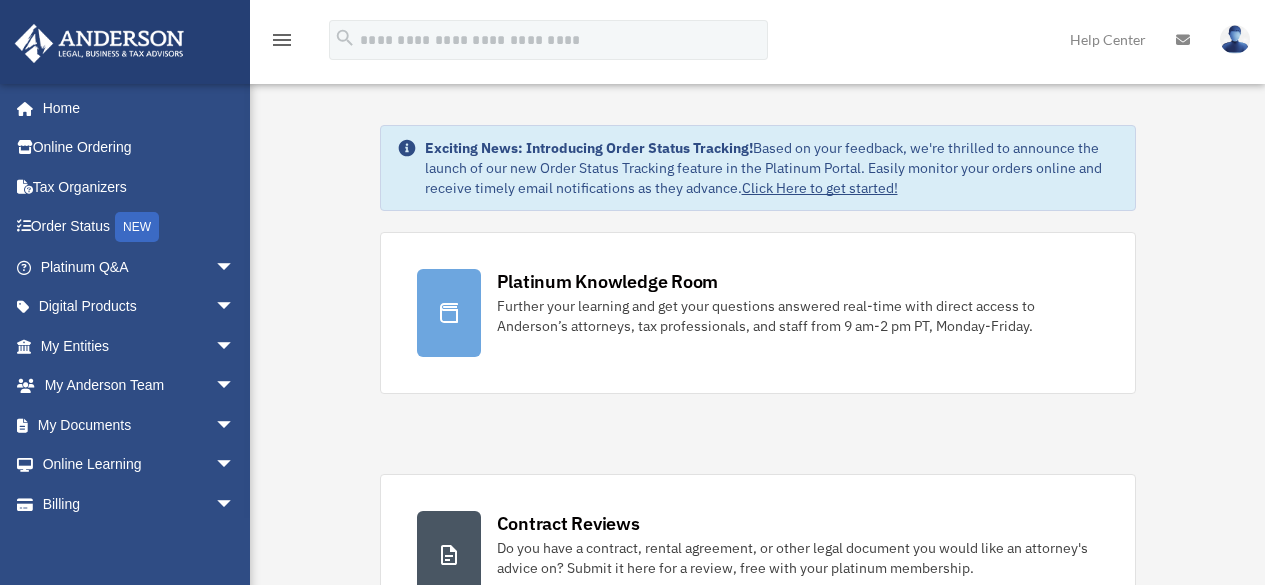 scroll, scrollTop: 0, scrollLeft: 0, axis: both 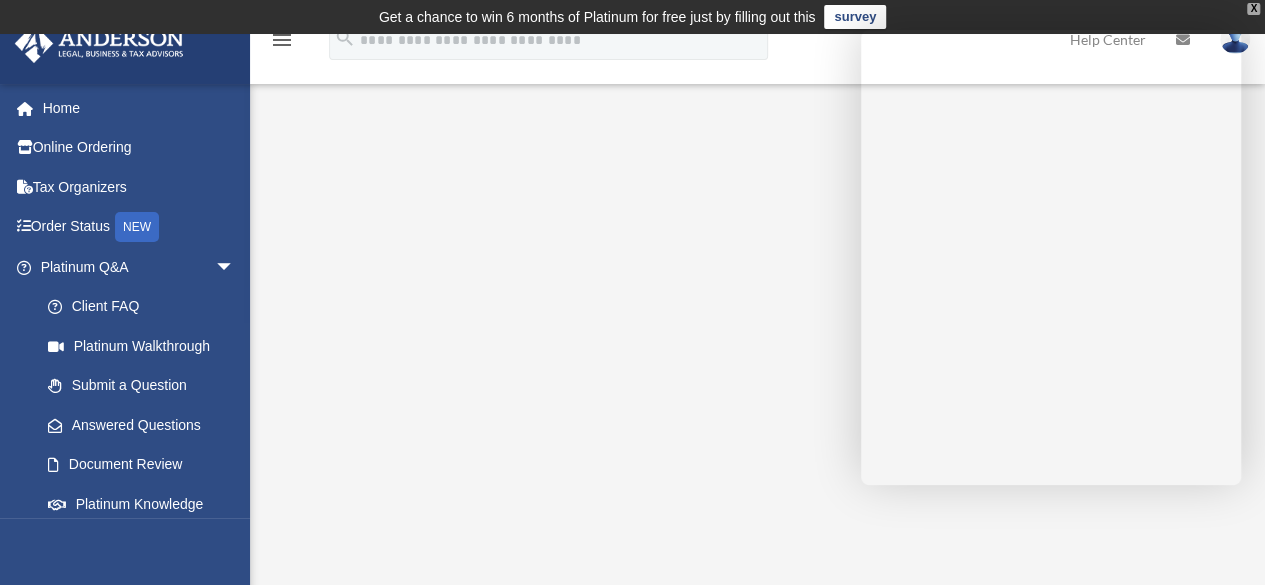 click on "X" at bounding box center (1253, 9) 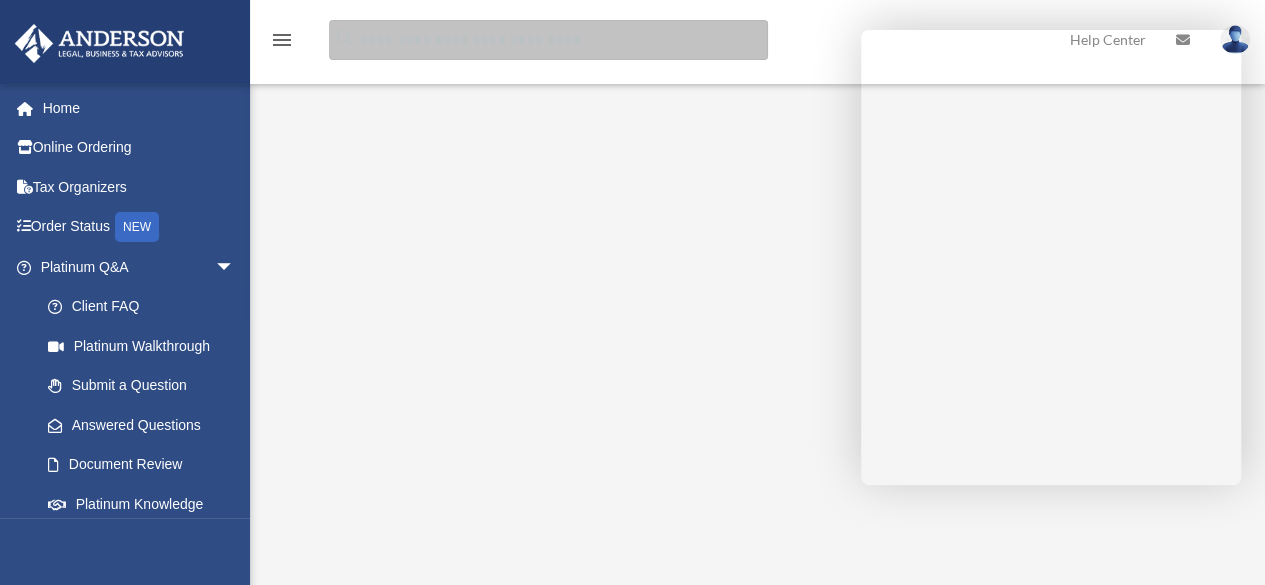 click at bounding box center (548, 40) 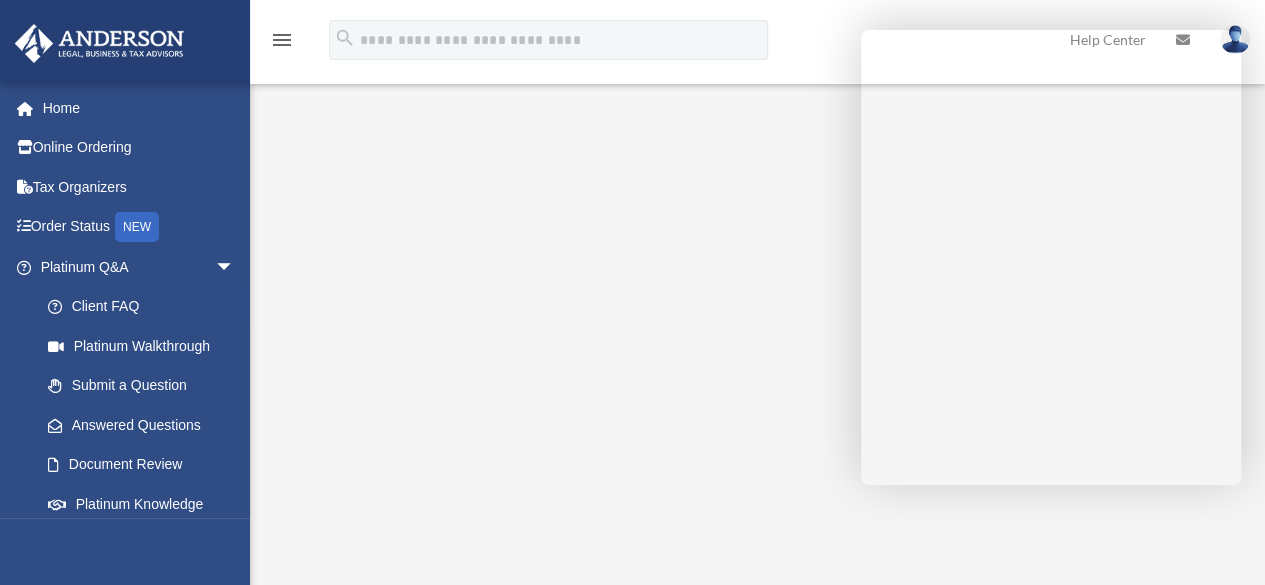click on "menu
search
Site Menu		            	 add
[EMAIL]
My Profile
Reset Password
Logout
Help Center" at bounding box center (632, 49) 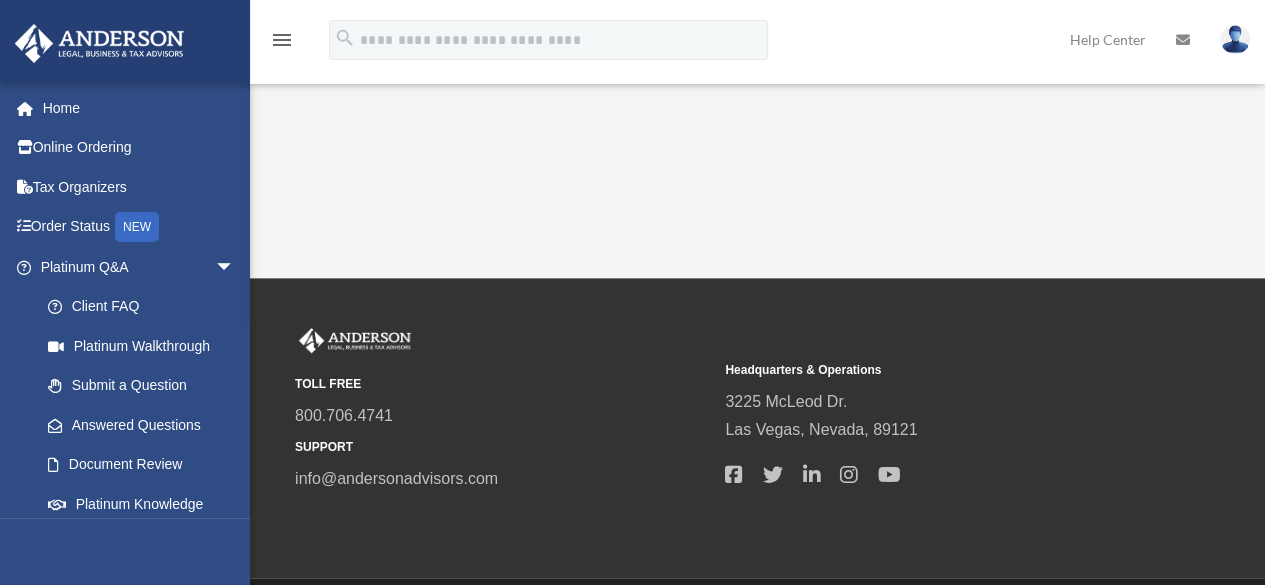 scroll, scrollTop: 522, scrollLeft: 0, axis: vertical 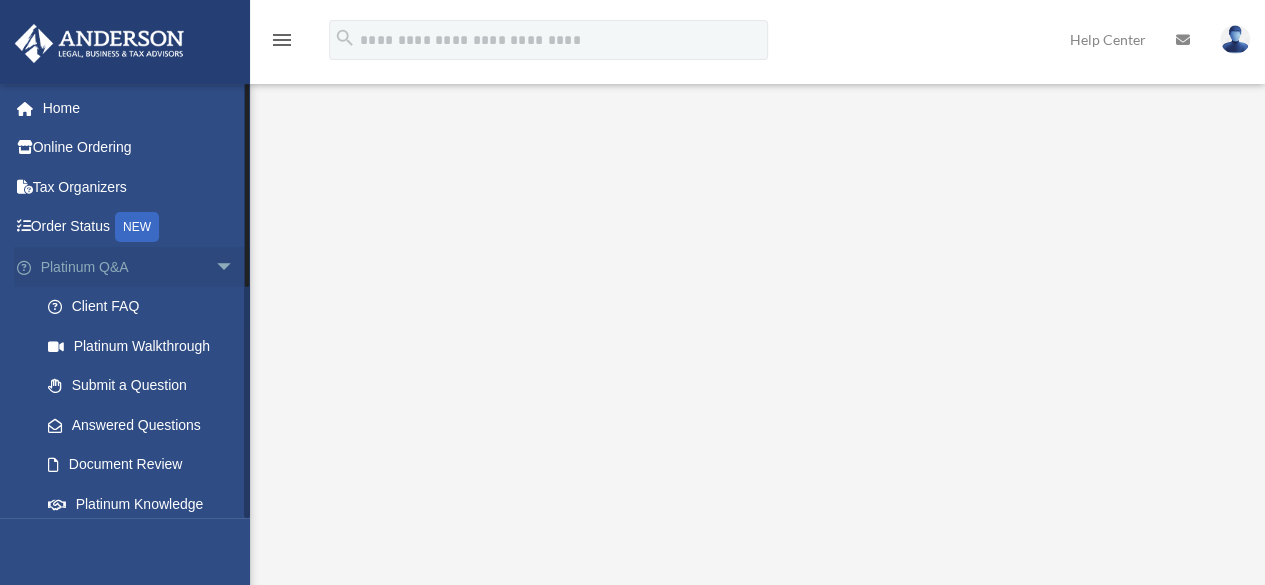 click on "arrow_drop_down" at bounding box center [235, 267] 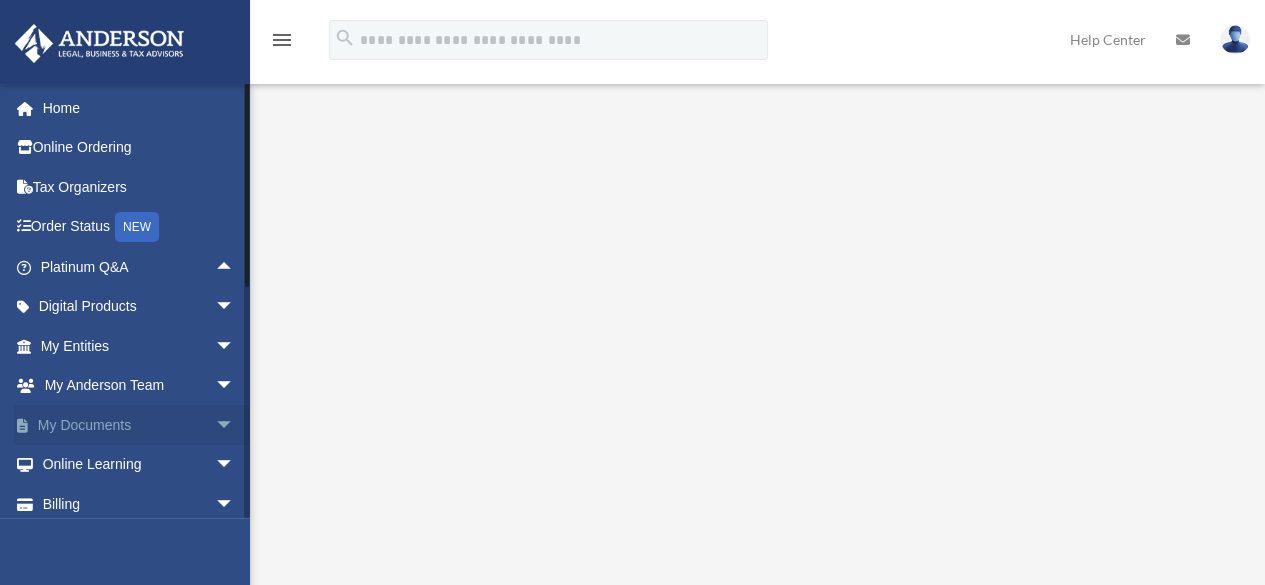 click on "arrow_drop_down" at bounding box center [235, 425] 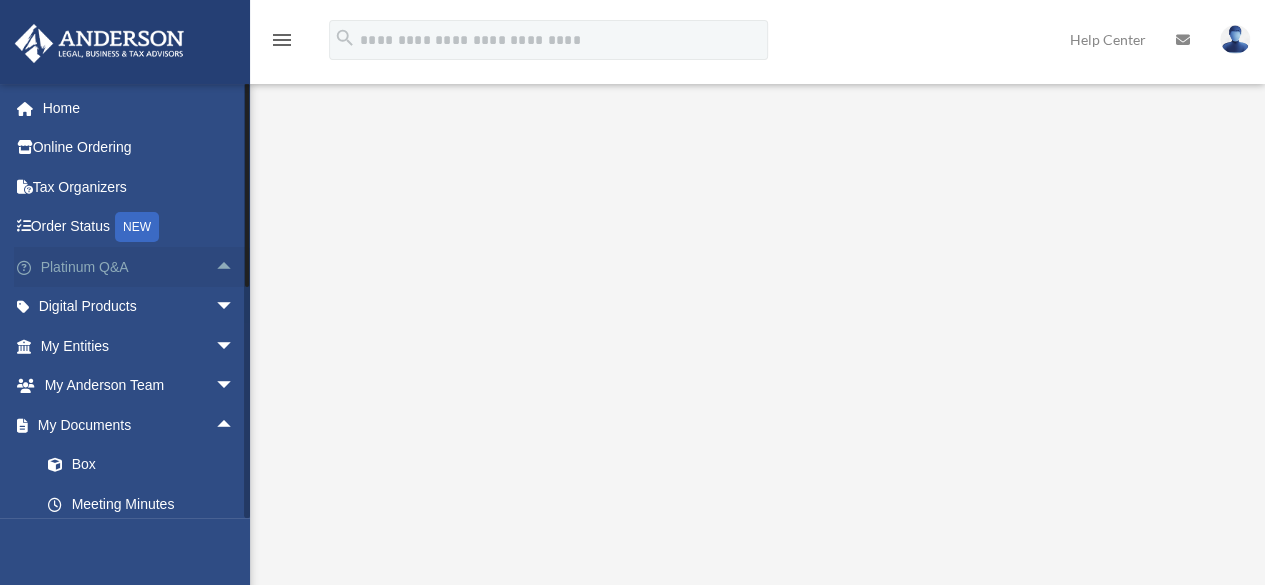 click on "Platinum Q&A arrow_drop_up" at bounding box center [139, 267] 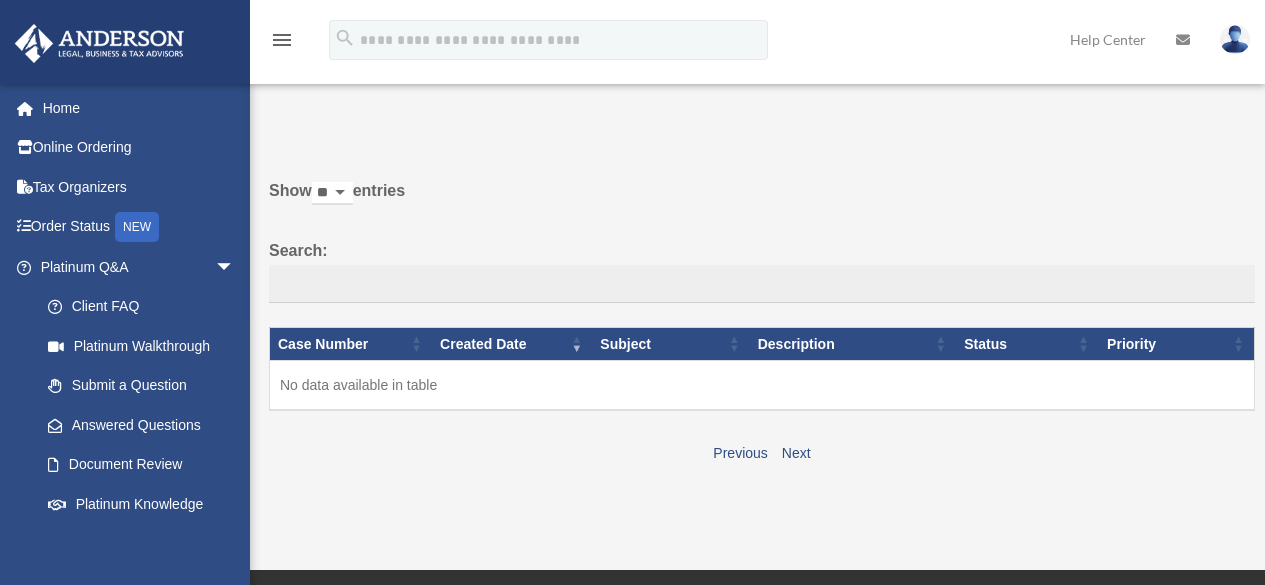 scroll, scrollTop: 0, scrollLeft: 0, axis: both 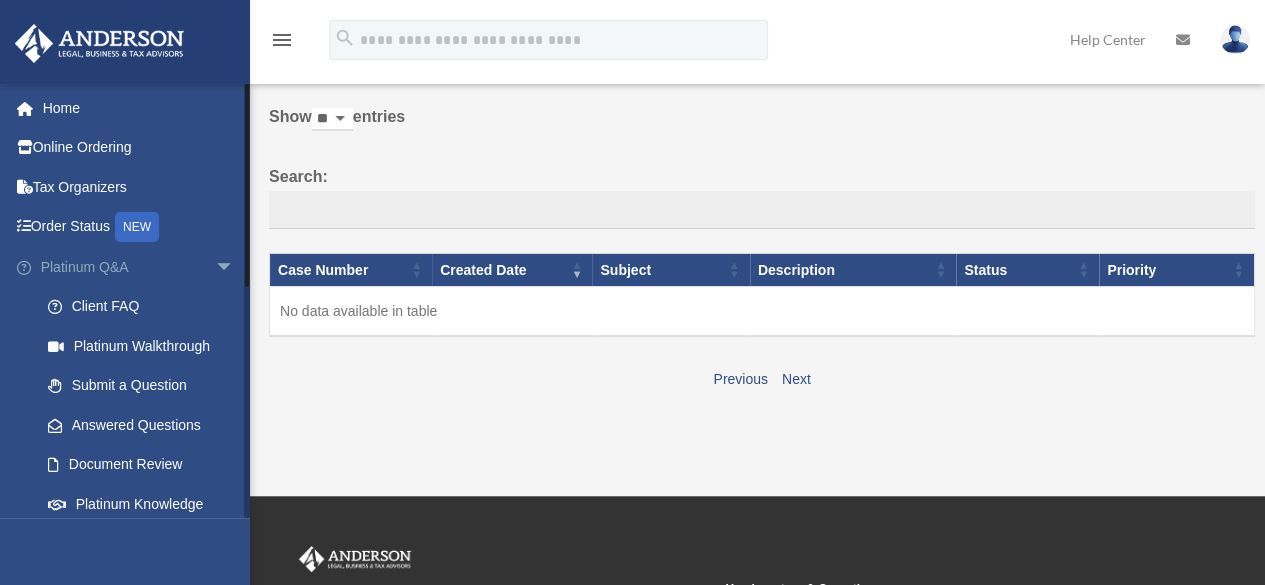 click on "arrow_drop_down" at bounding box center (235, 267) 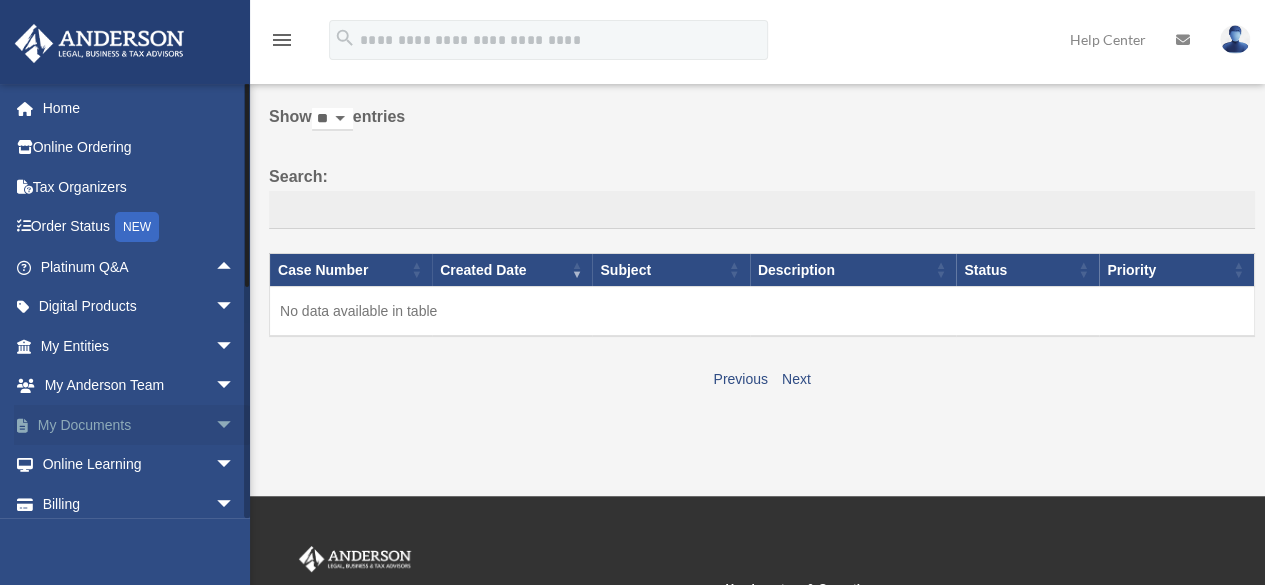 click on "arrow_drop_down" at bounding box center (235, 425) 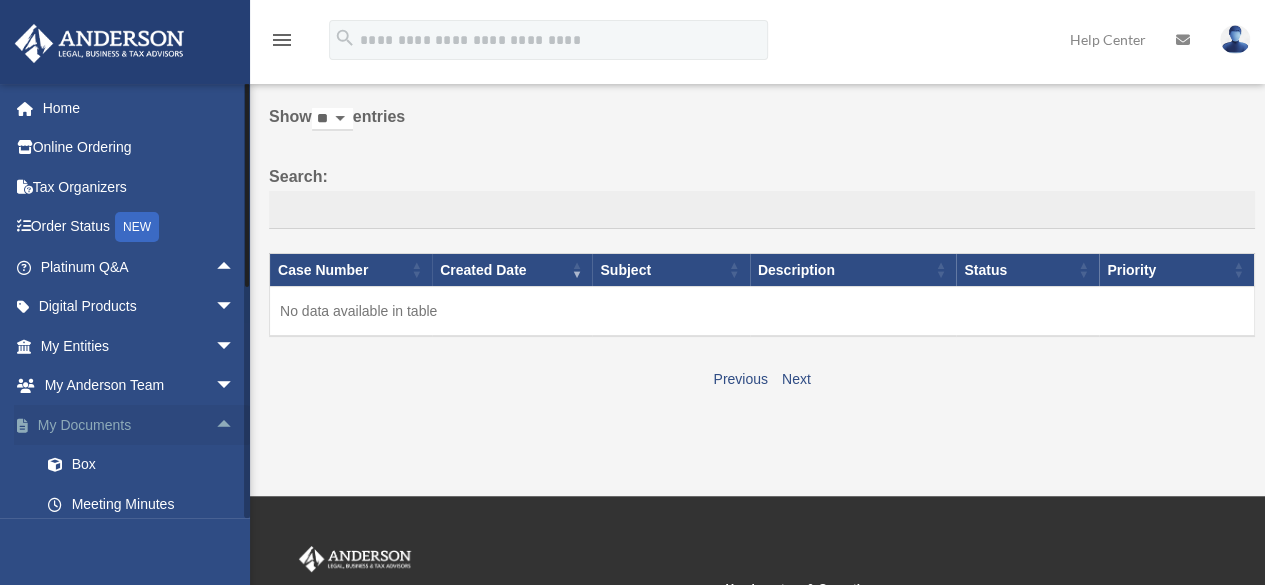 click on "arrow_drop_up" at bounding box center [235, 425] 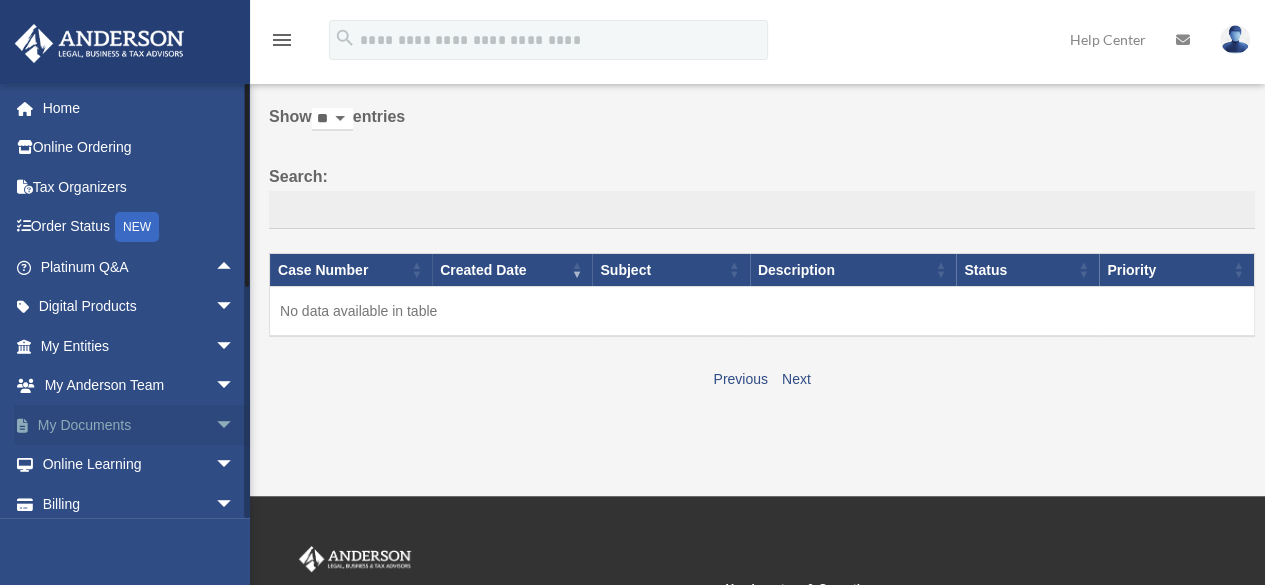 click on "arrow_drop_down" at bounding box center (235, 425) 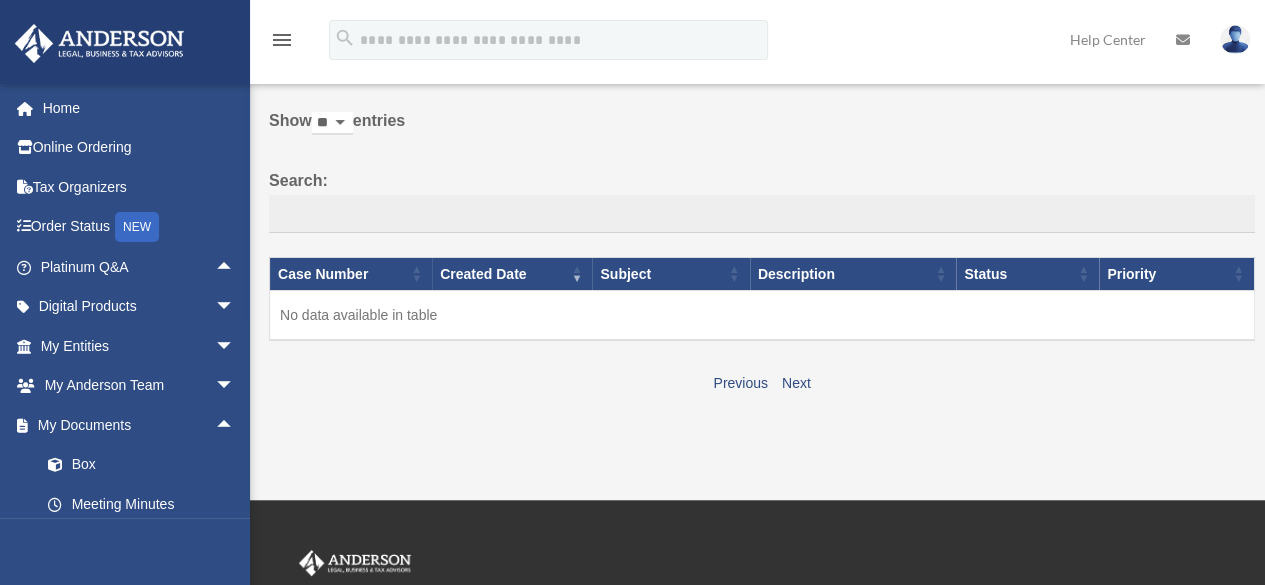 scroll, scrollTop: 0, scrollLeft: 0, axis: both 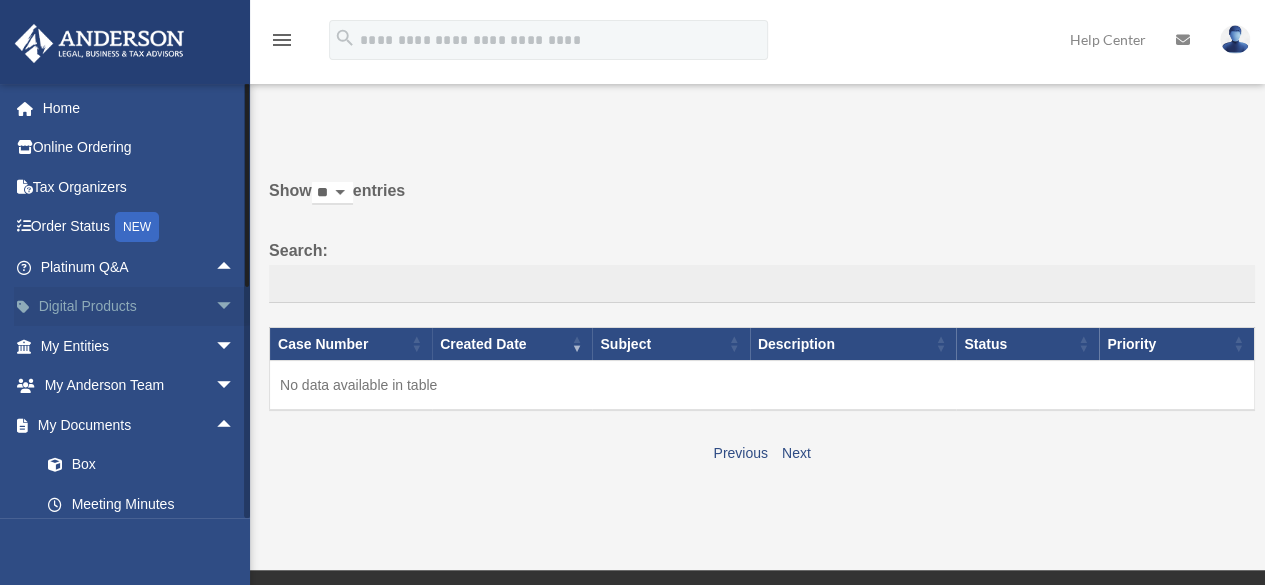click on "arrow_drop_down" at bounding box center (235, 307) 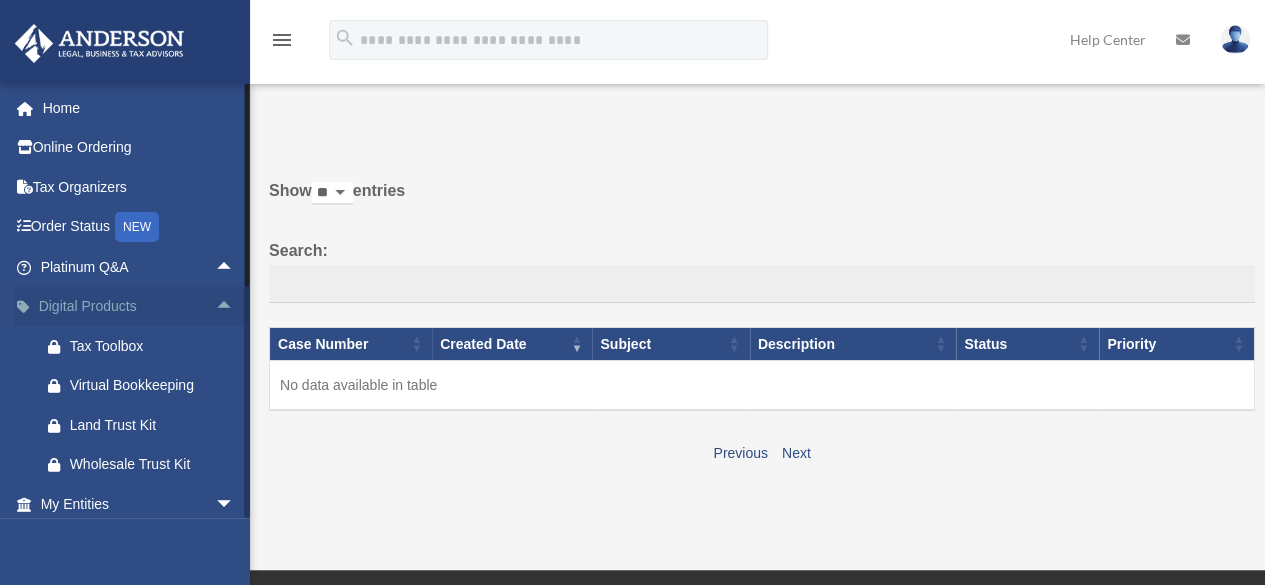 click on "arrow_drop_up" at bounding box center [235, 307] 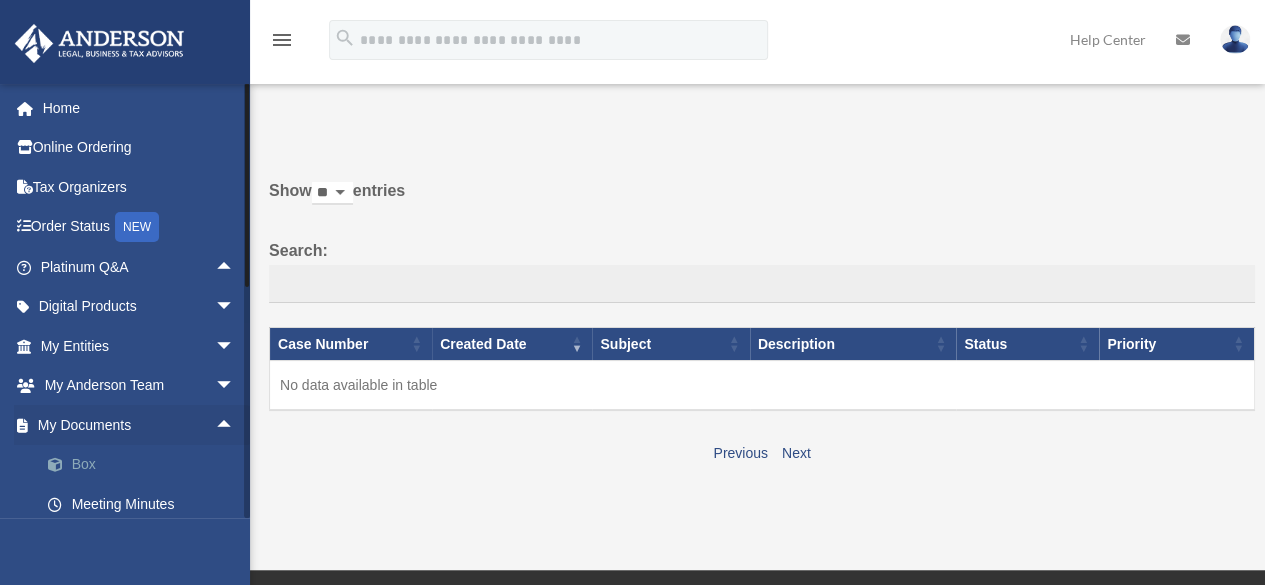 click at bounding box center (65, 465) 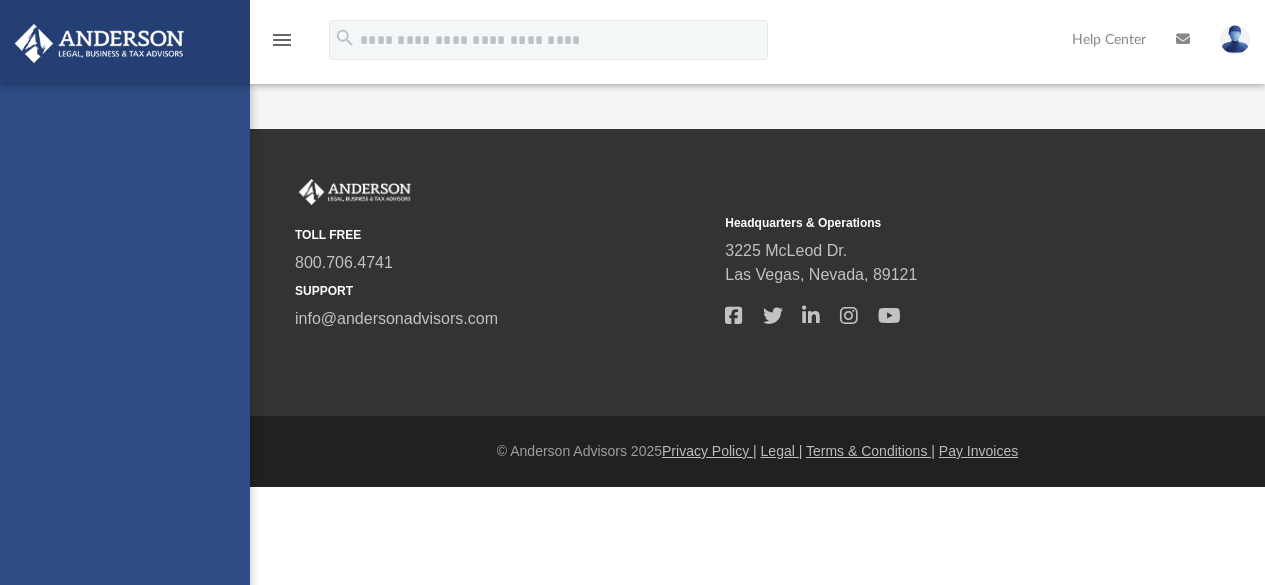scroll, scrollTop: 0, scrollLeft: 0, axis: both 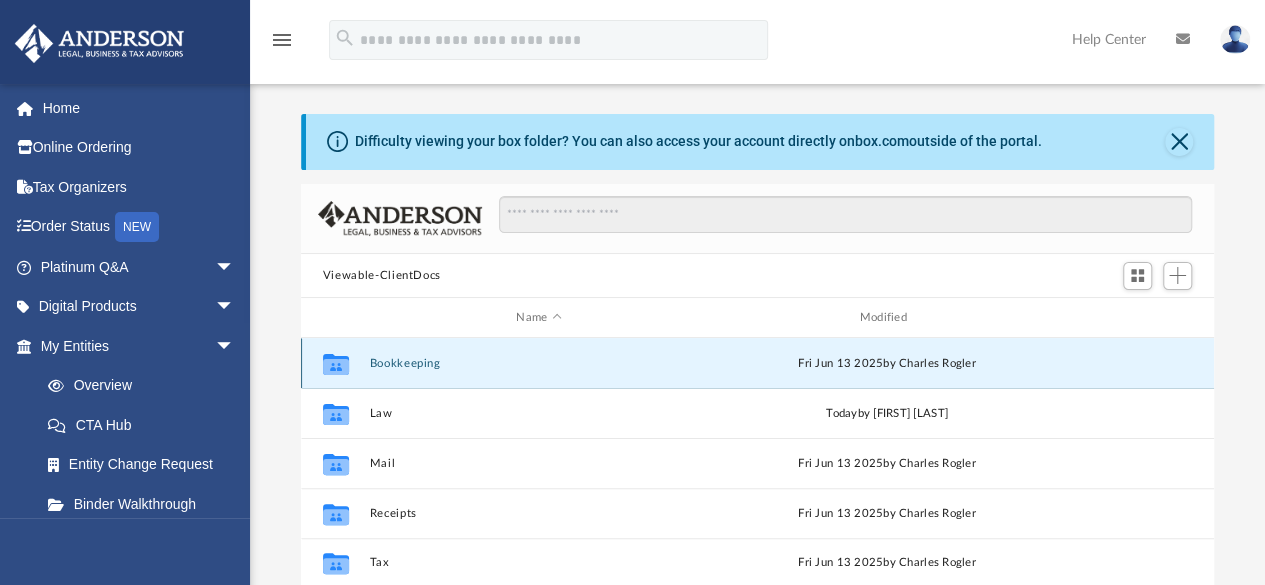 click on "Bookkeeping" at bounding box center [538, 363] 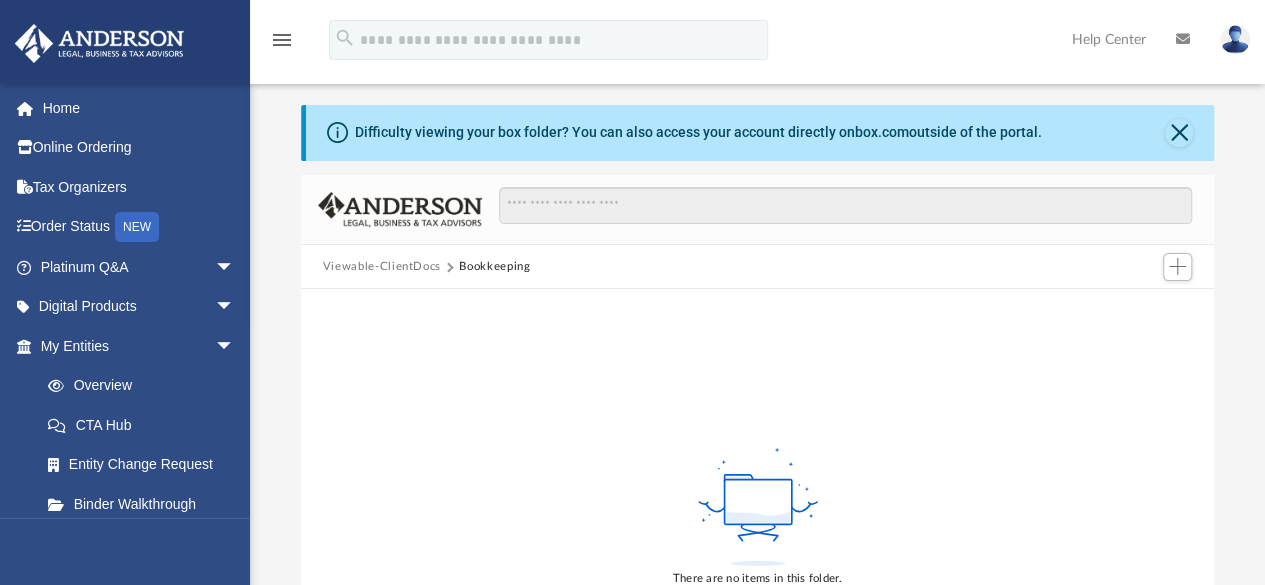 scroll, scrollTop: 6, scrollLeft: 0, axis: vertical 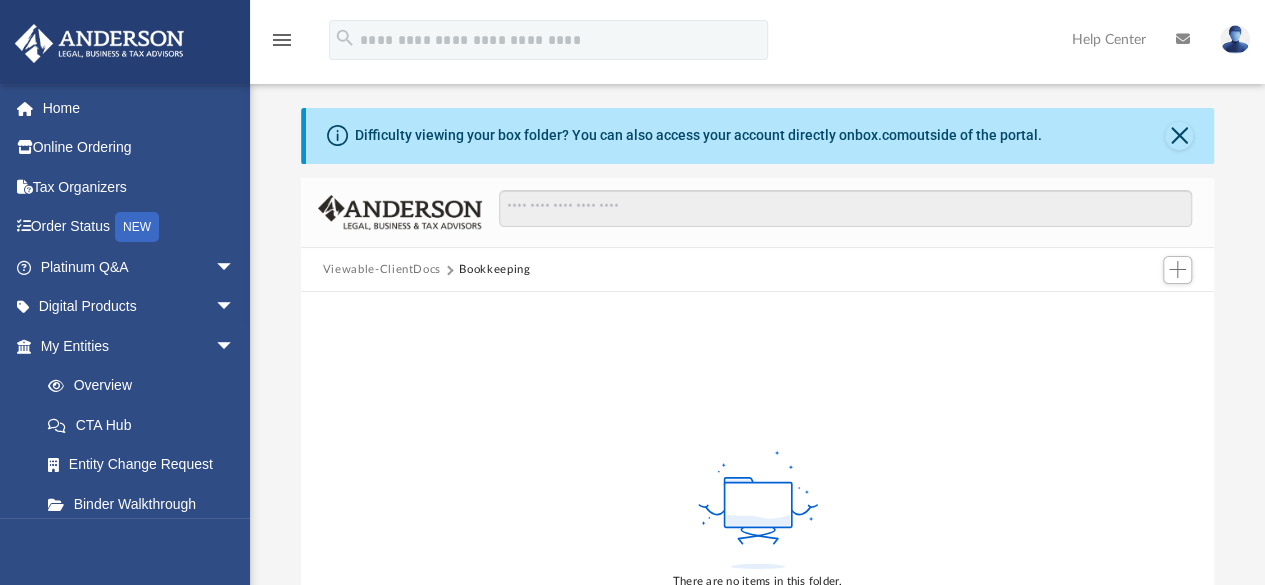 click on "Viewable-ClientDocs" at bounding box center (382, 270) 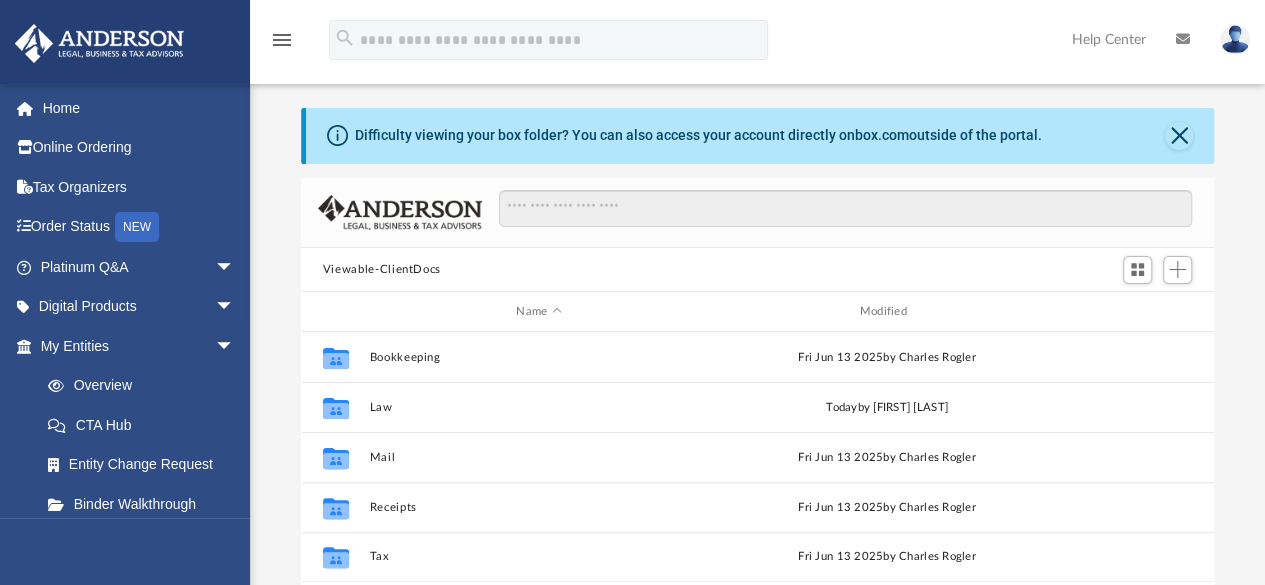 scroll, scrollTop: 16, scrollLeft: 16, axis: both 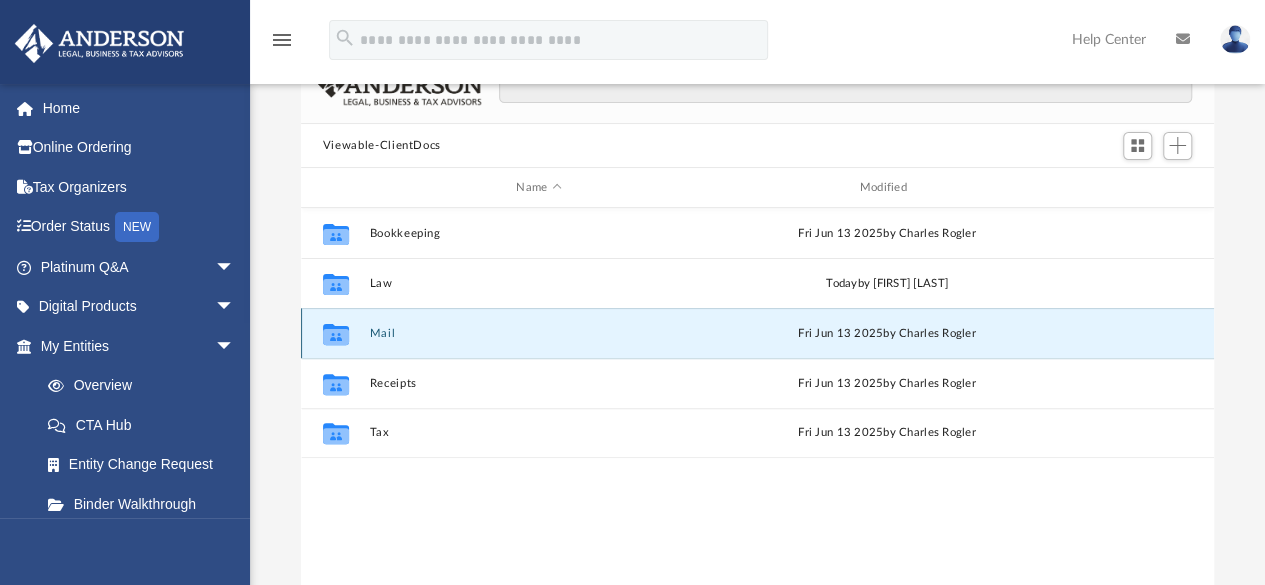 click on "Mail" at bounding box center (538, 333) 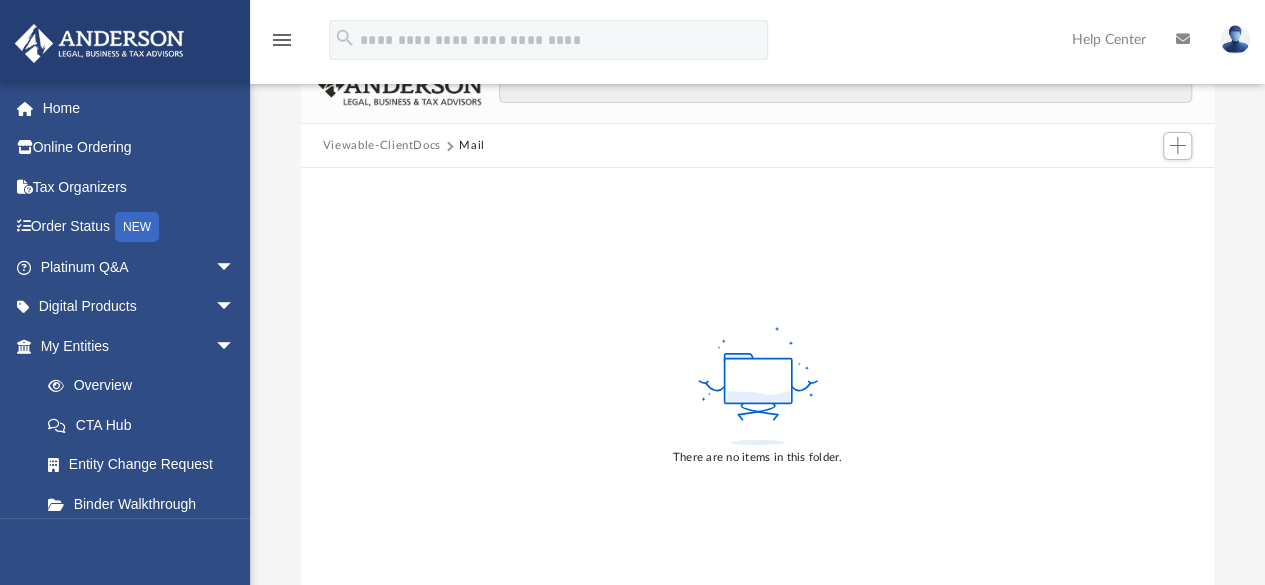 click on "Viewable-ClientDocs" at bounding box center (382, 146) 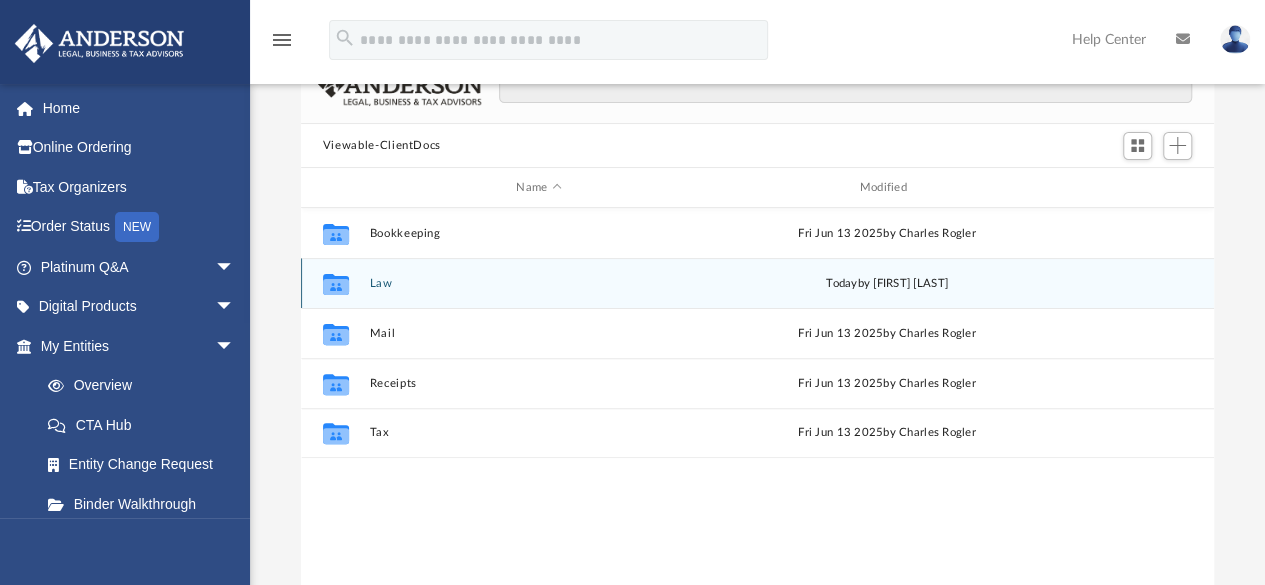 scroll, scrollTop: 16, scrollLeft: 16, axis: both 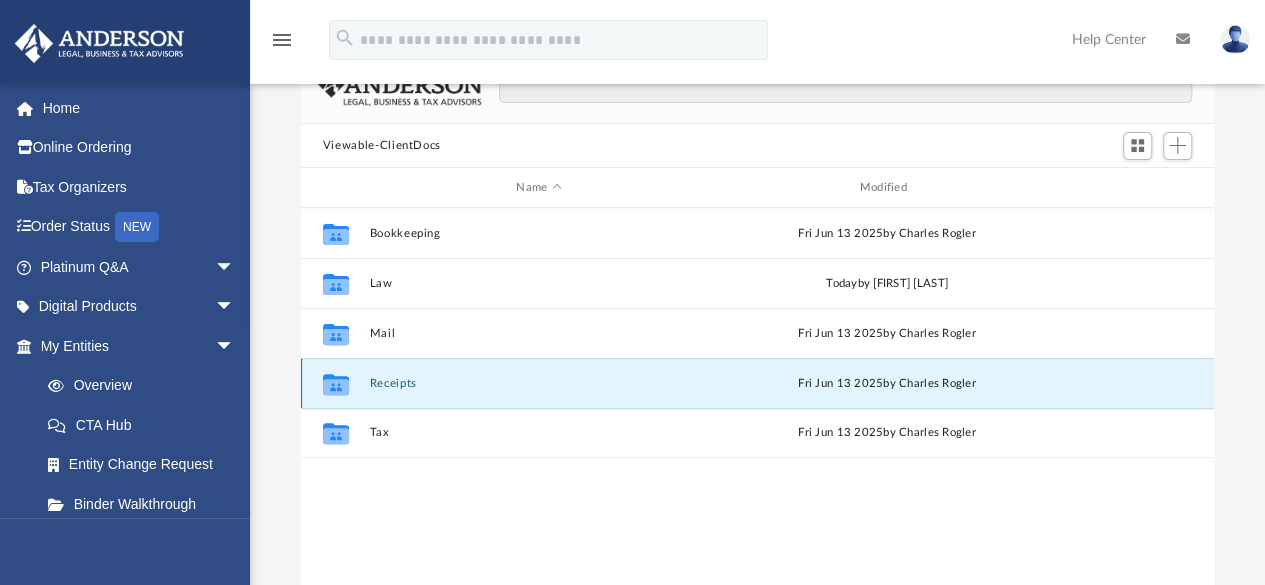 click on "Collaborated Folder Receipts Fri Jun 13 2025  by Charles Rogler" at bounding box center [757, 383] 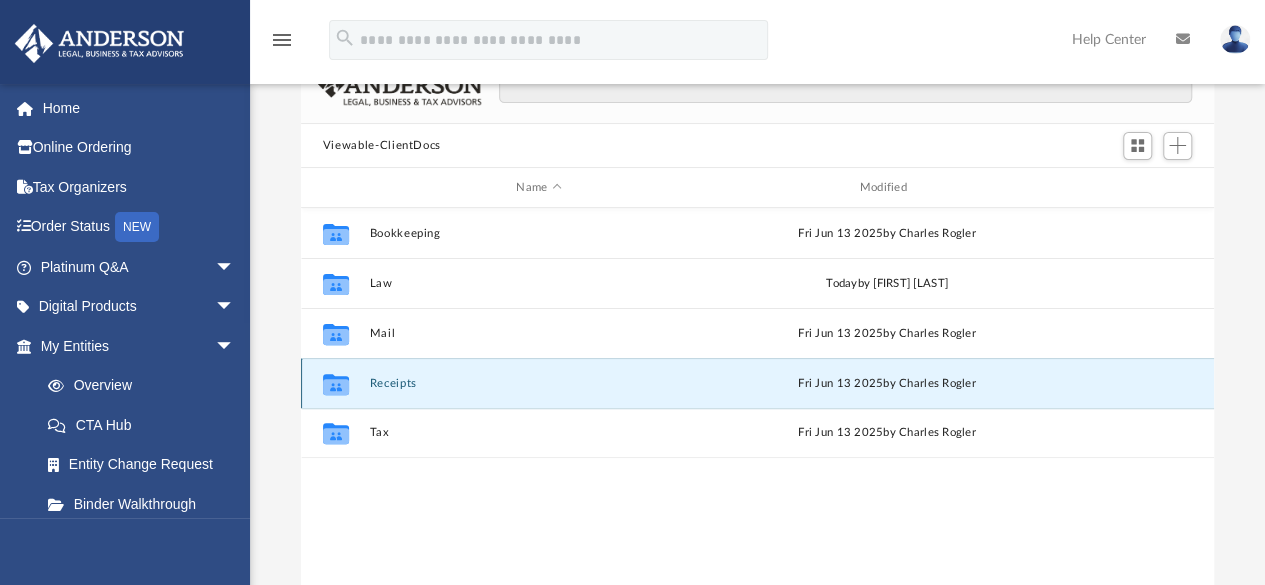 click on "Receipts" at bounding box center (538, 383) 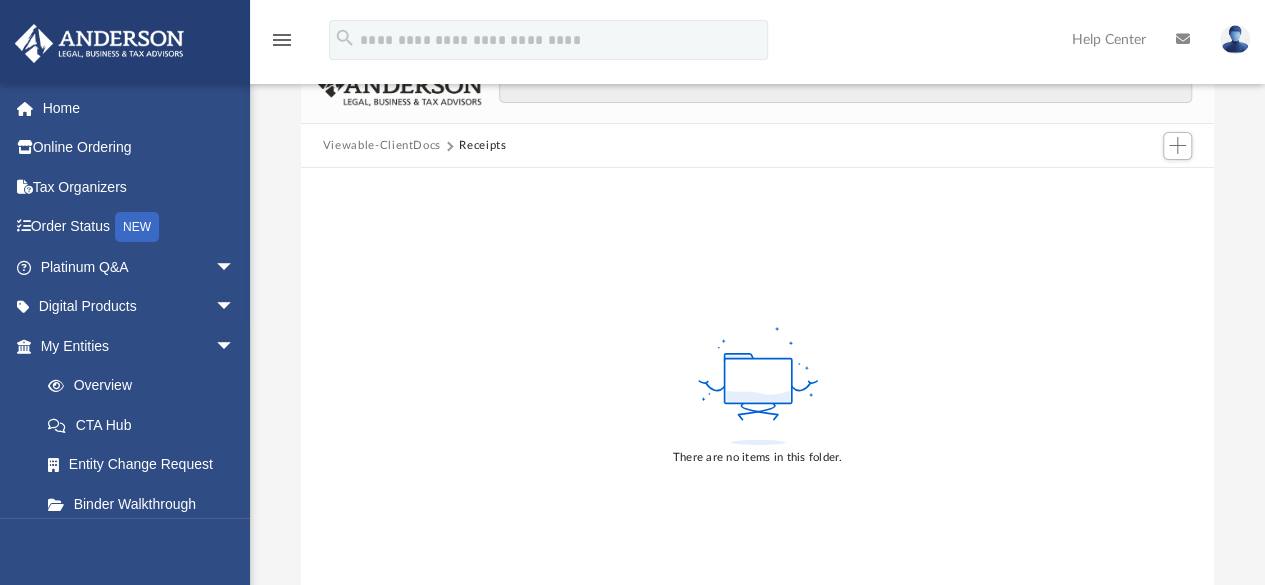 click on "Viewable-ClientDocs" at bounding box center [382, 146] 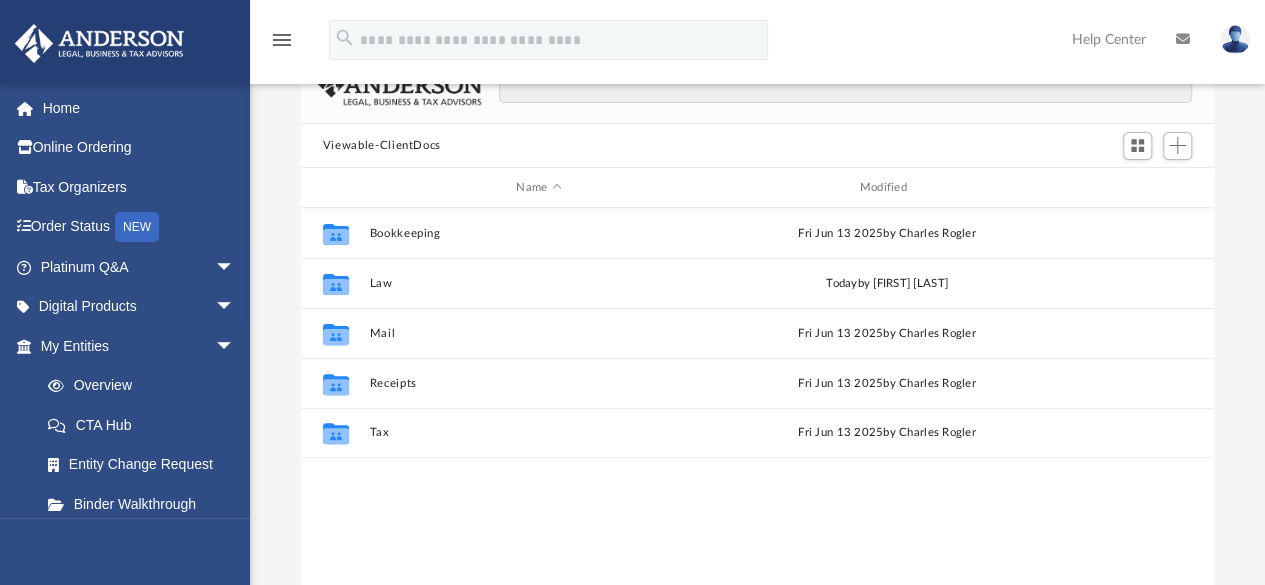 scroll, scrollTop: 16, scrollLeft: 16, axis: both 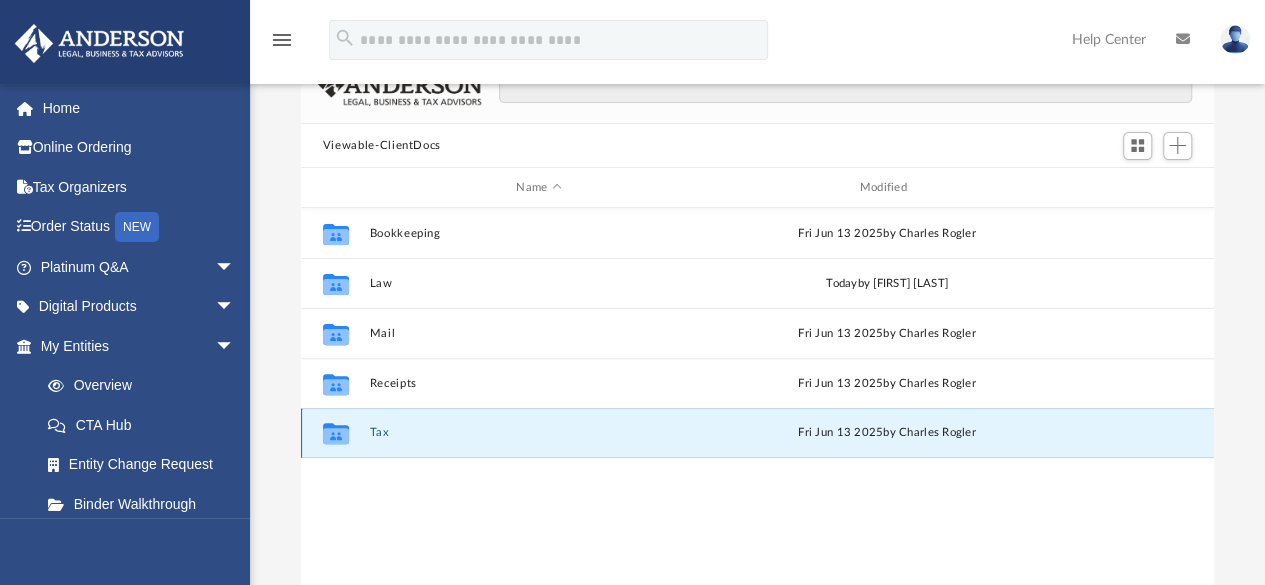 click on "Tax" at bounding box center [538, 433] 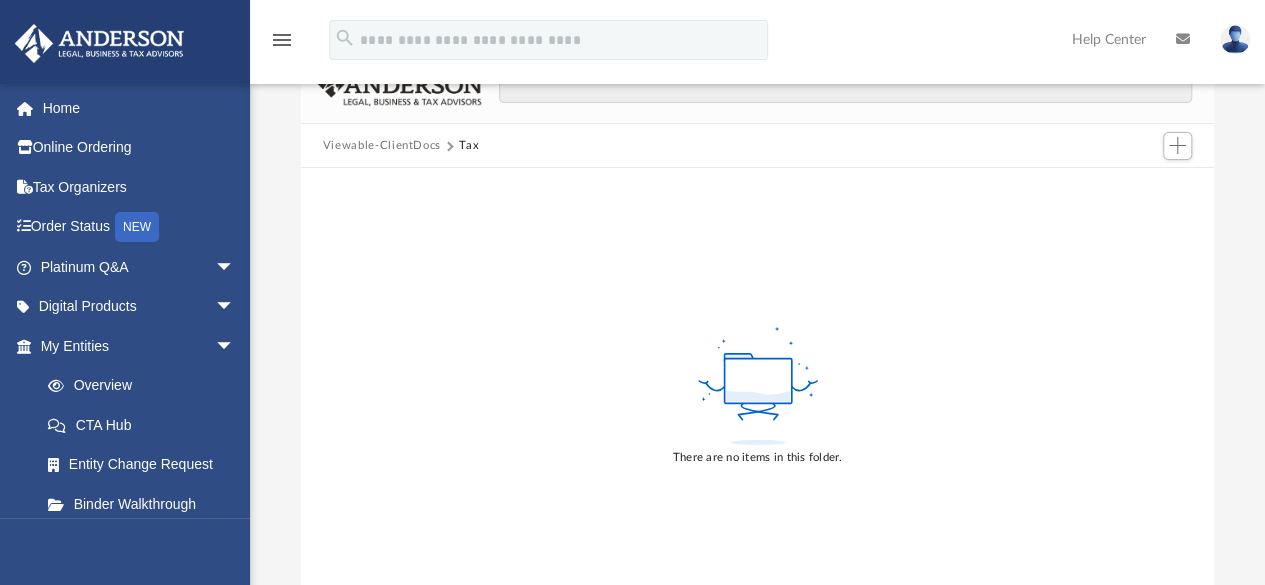 click on "Viewable-ClientDocs" at bounding box center [382, 146] 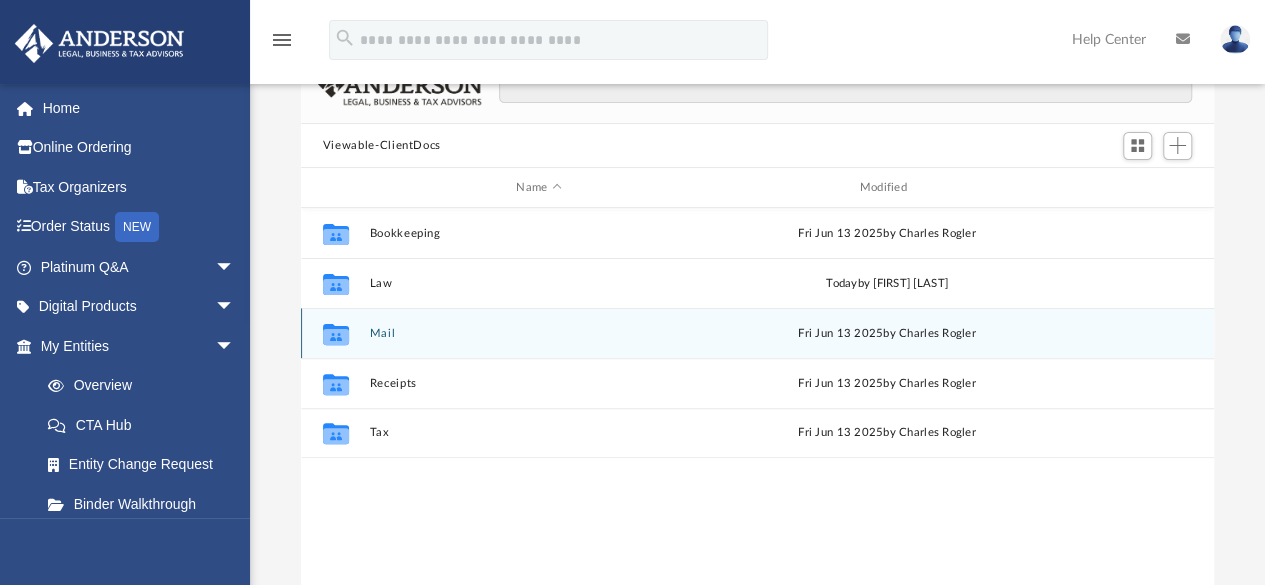 scroll, scrollTop: 16, scrollLeft: 16, axis: both 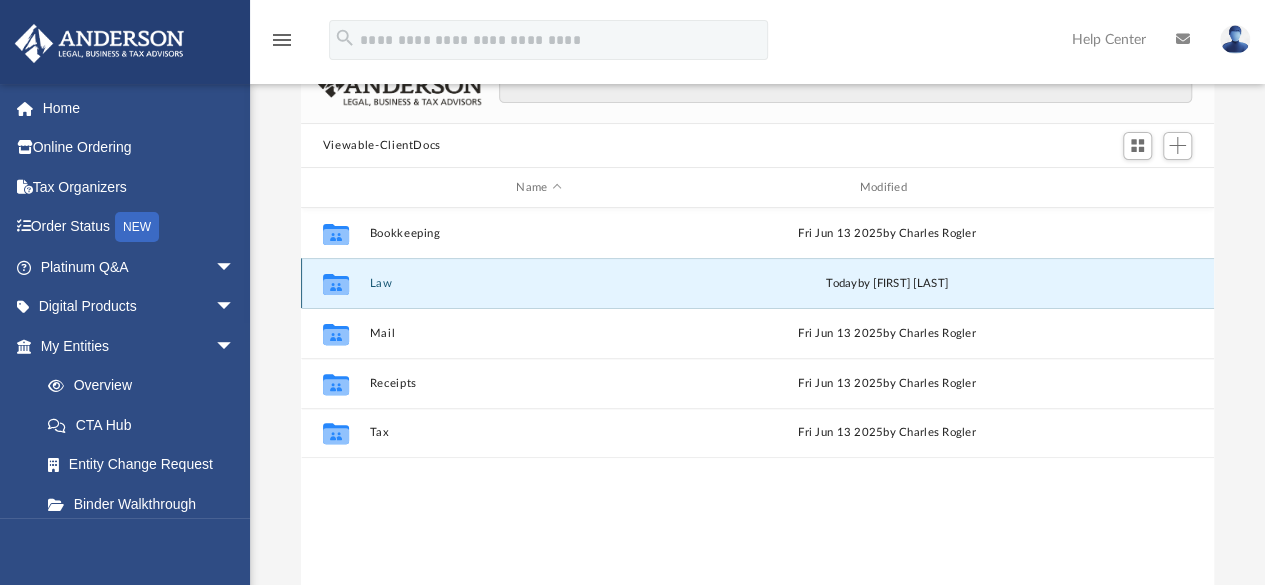 click on "Law" at bounding box center [538, 283] 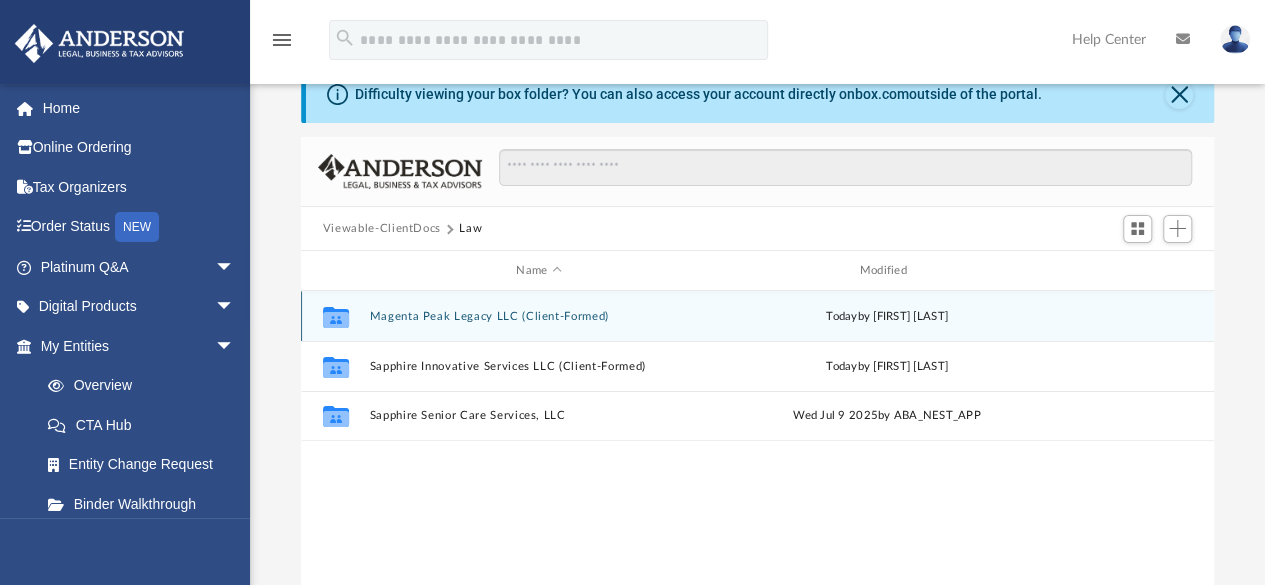 scroll, scrollTop: 0, scrollLeft: 0, axis: both 